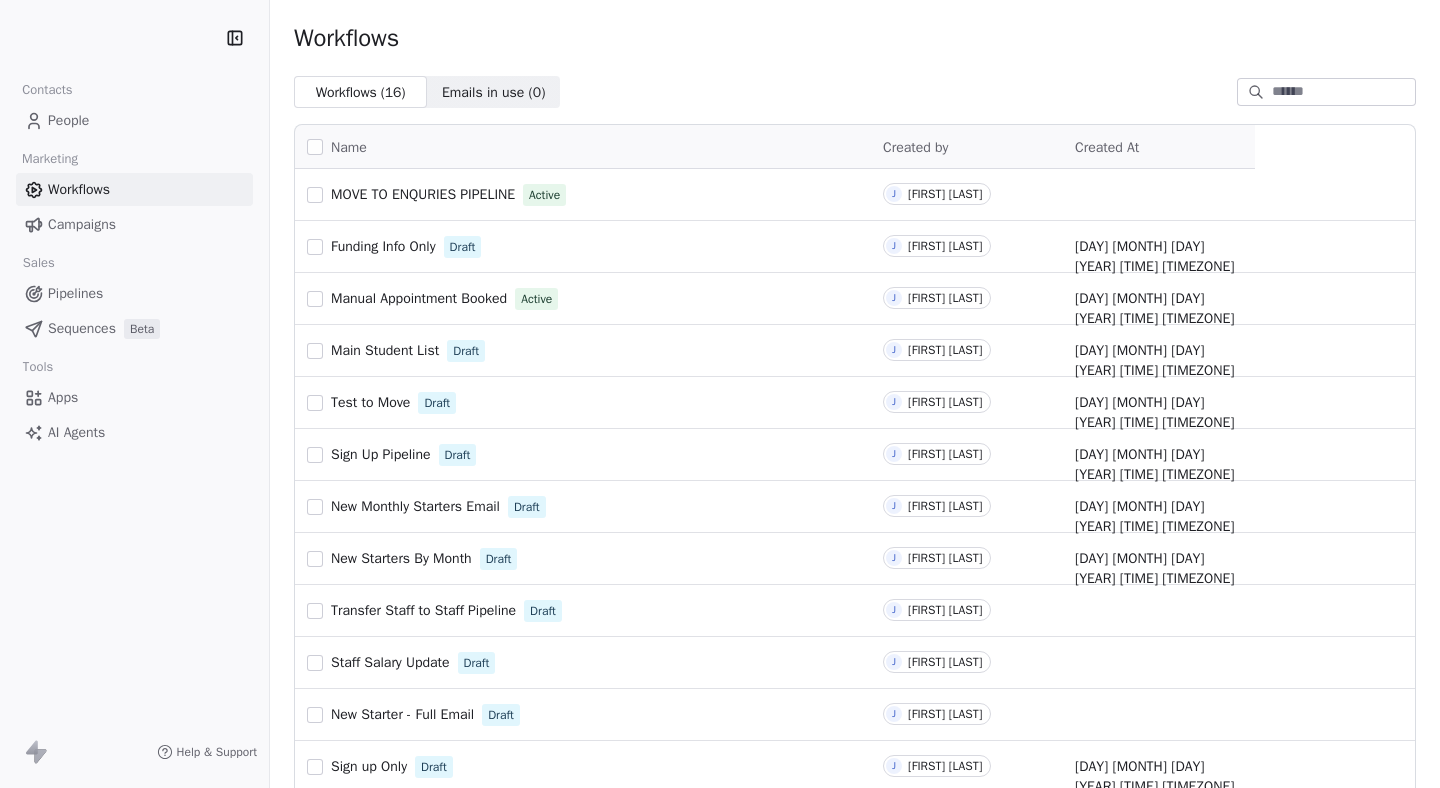 scroll, scrollTop: 0, scrollLeft: 0, axis: both 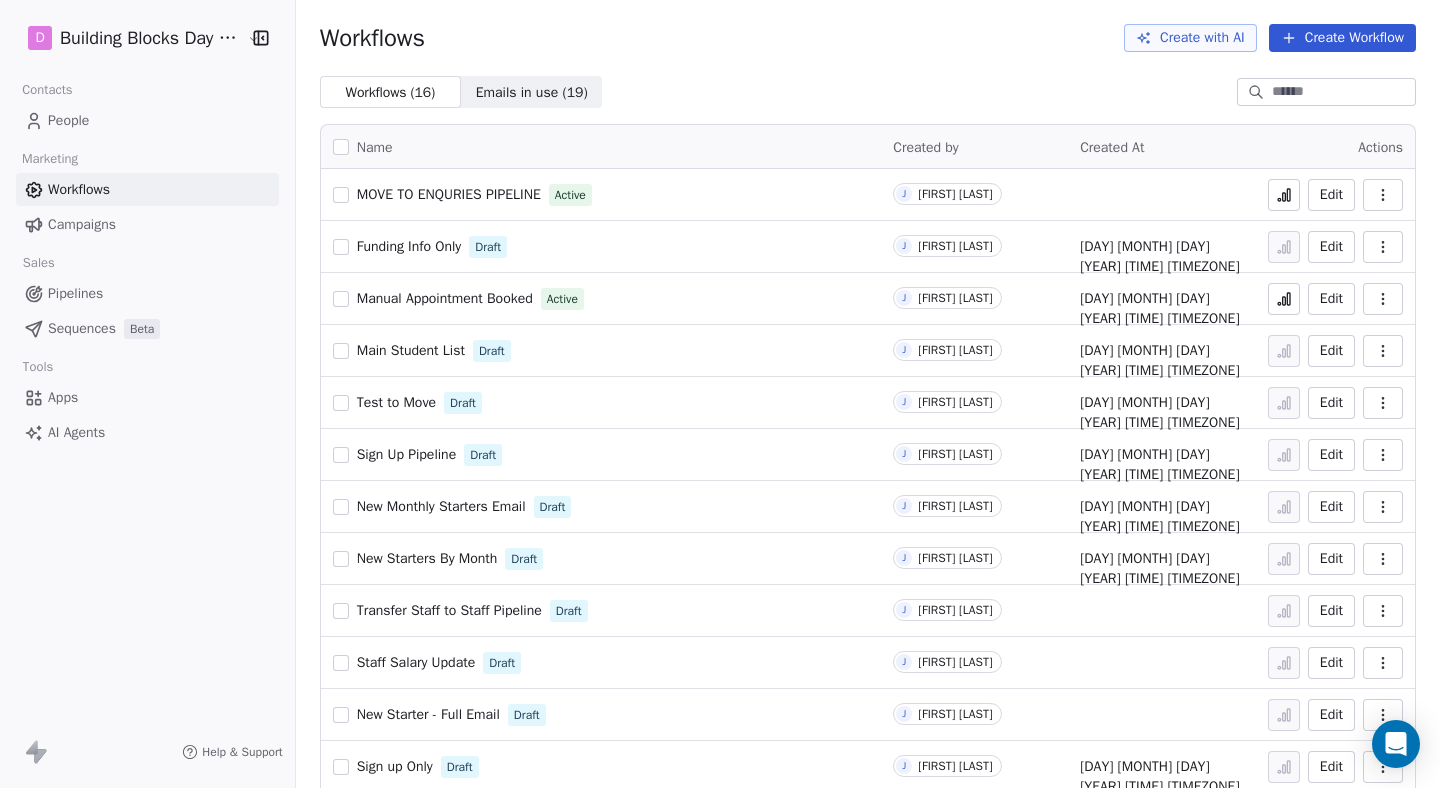 click on "People" at bounding box center [68, 120] 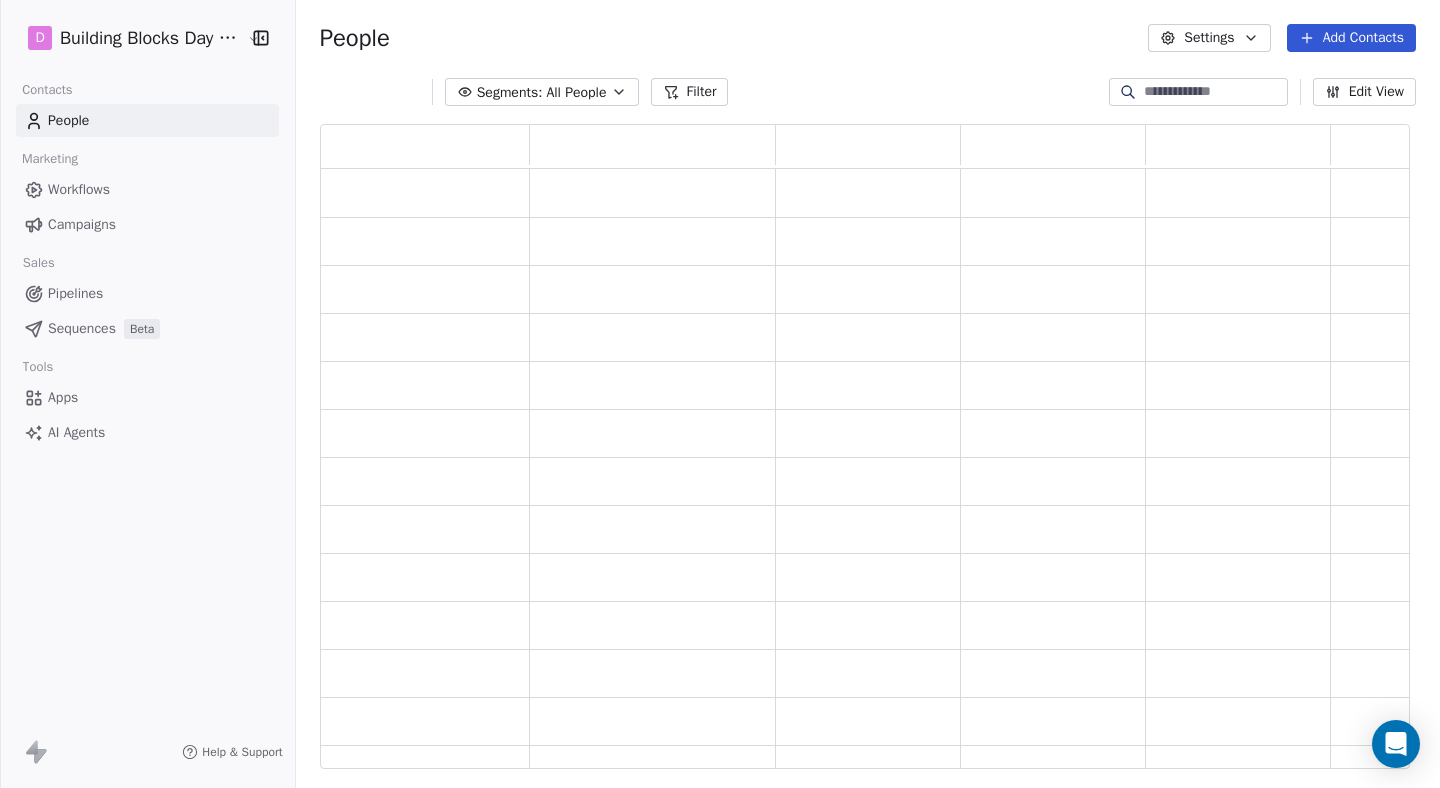 scroll, scrollTop: 0, scrollLeft: 0, axis: both 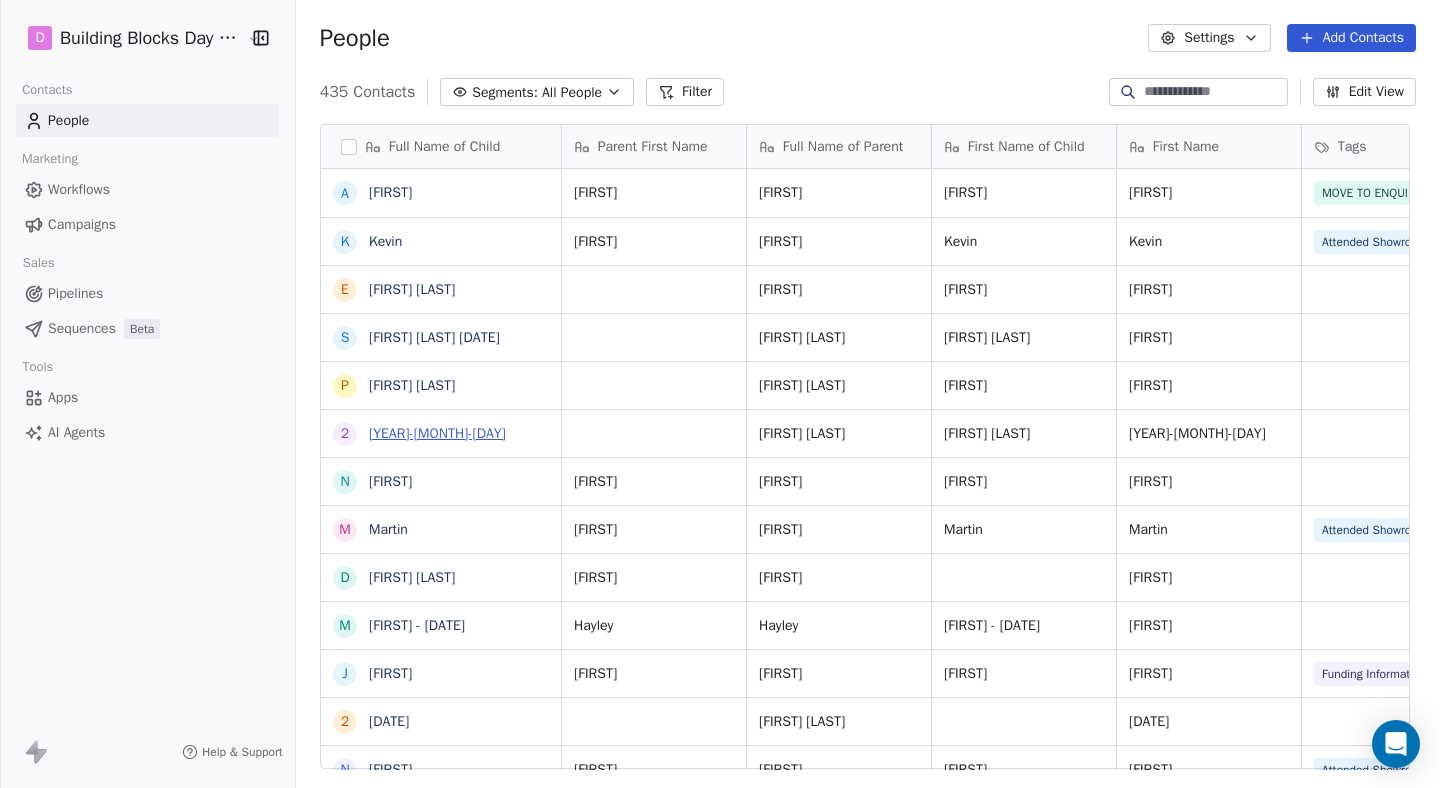 click on "[YEAR]-[MONTH]-[DAY]" at bounding box center [437, 433] 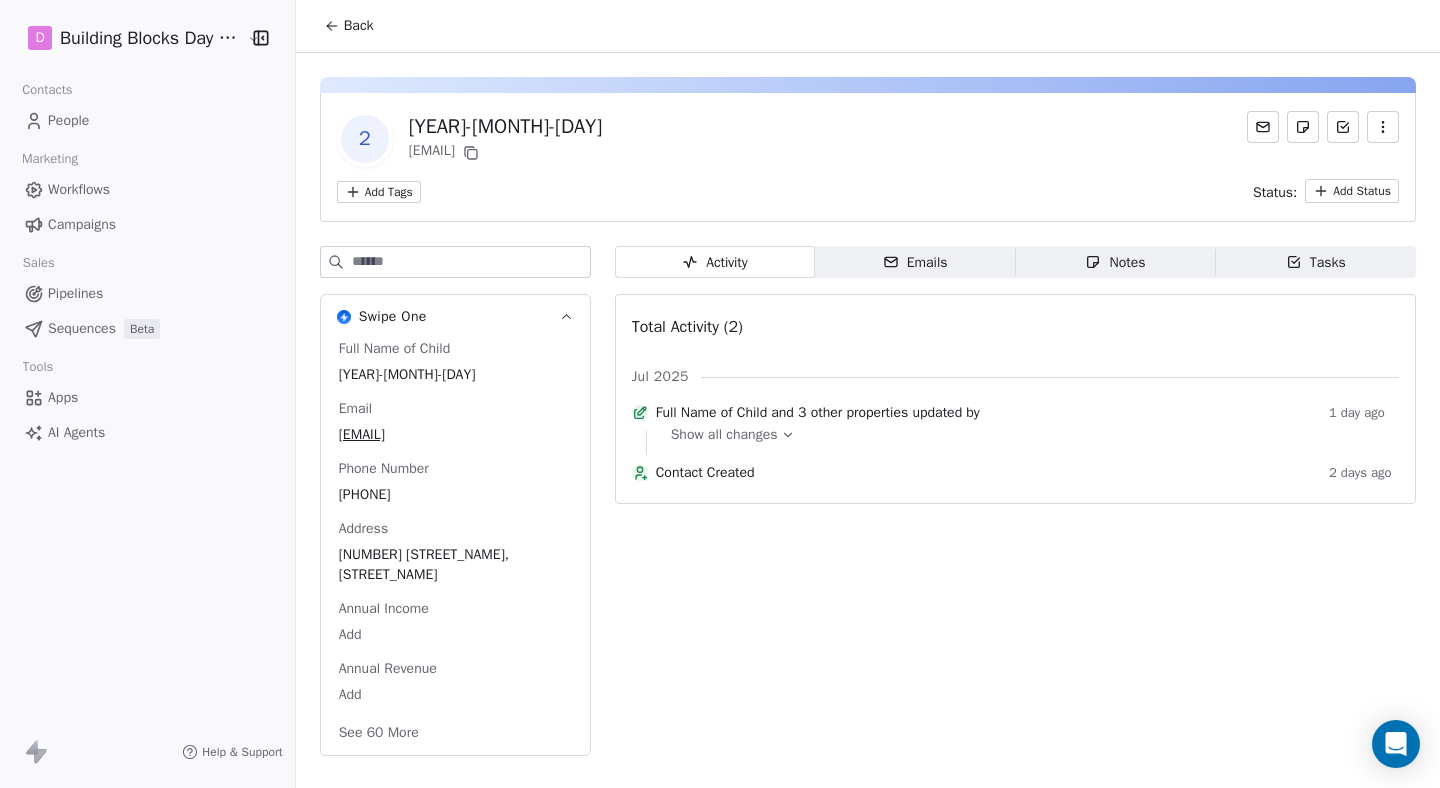 click on "Back" at bounding box center [359, 26] 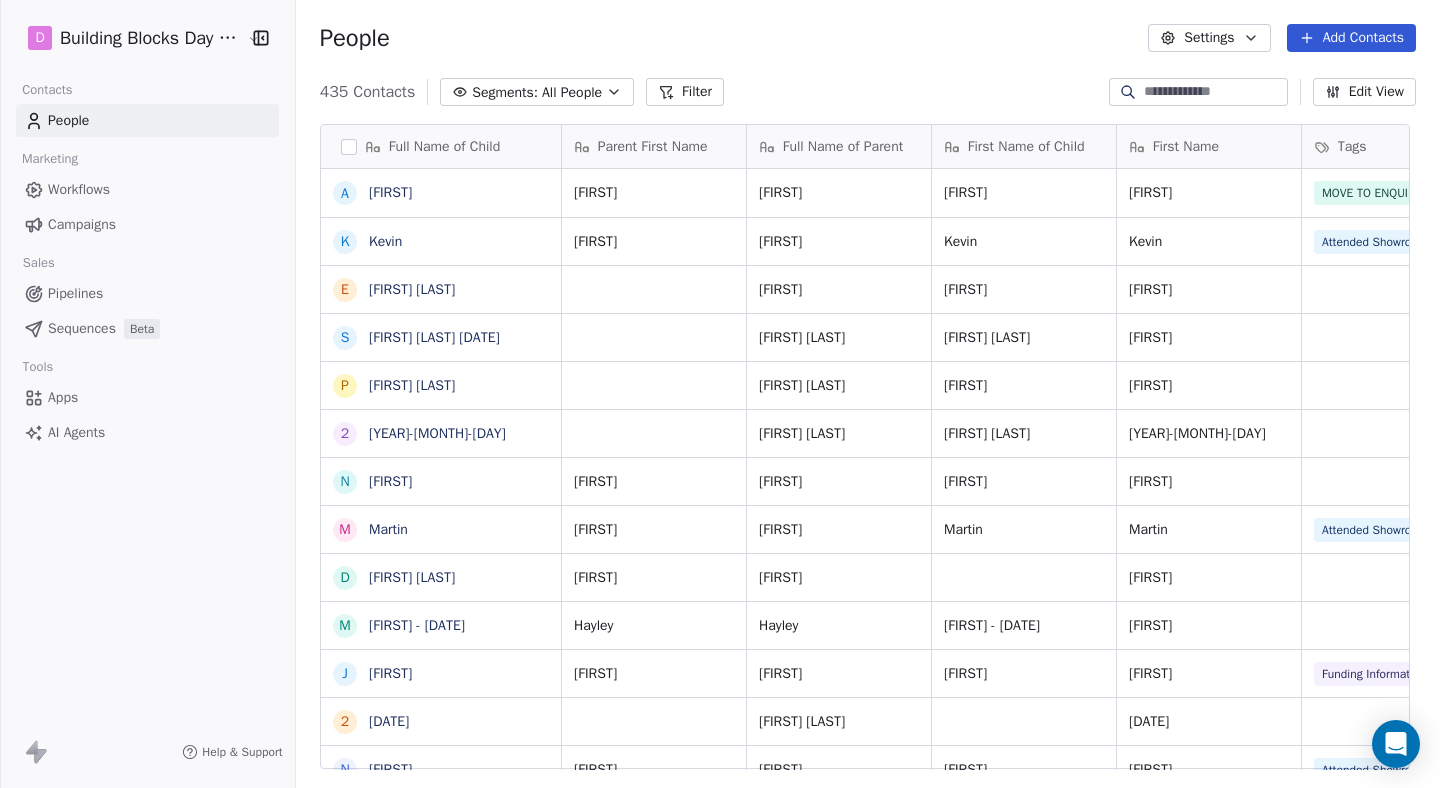 scroll, scrollTop: 0, scrollLeft: 0, axis: both 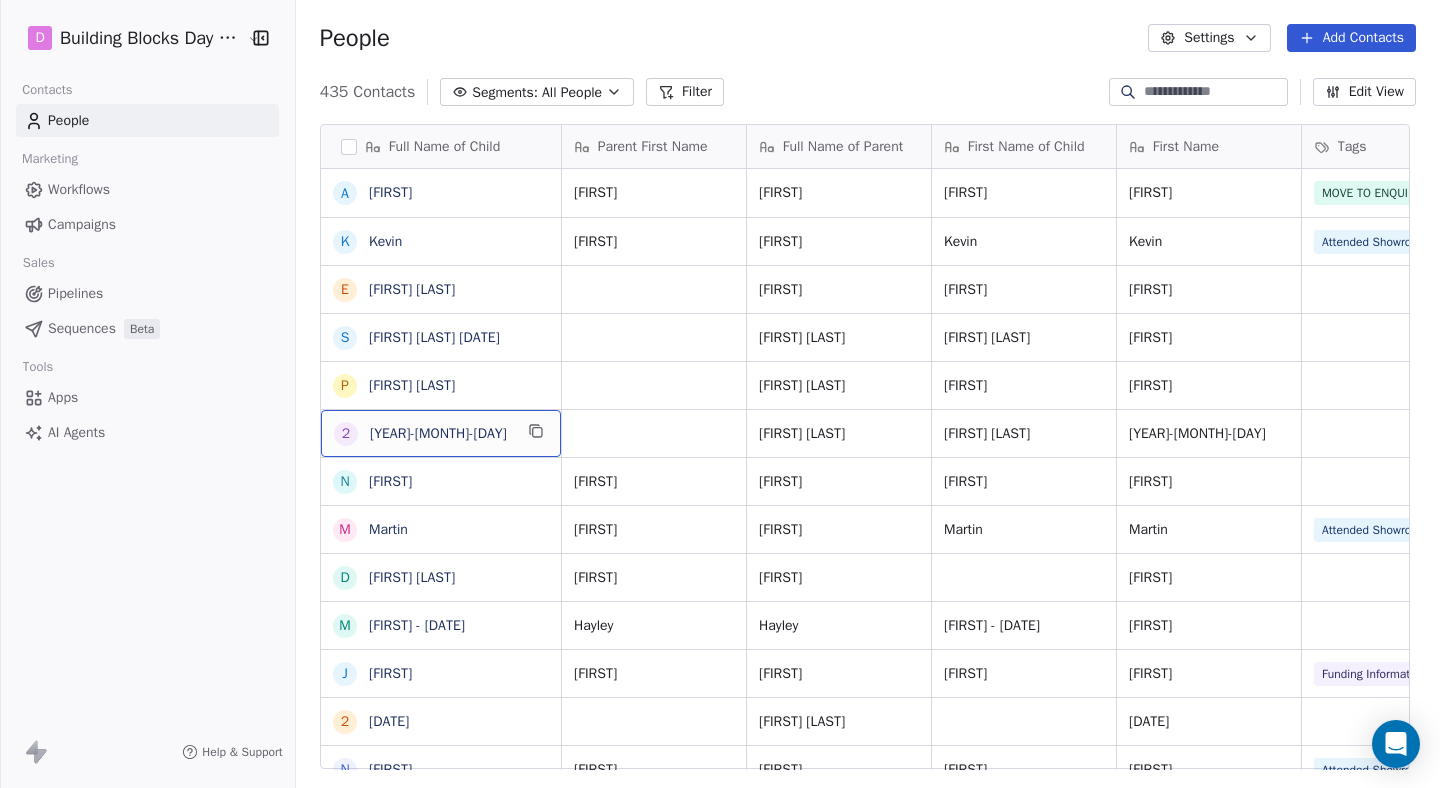 click on "2 [DATE]" at bounding box center (441, 433) 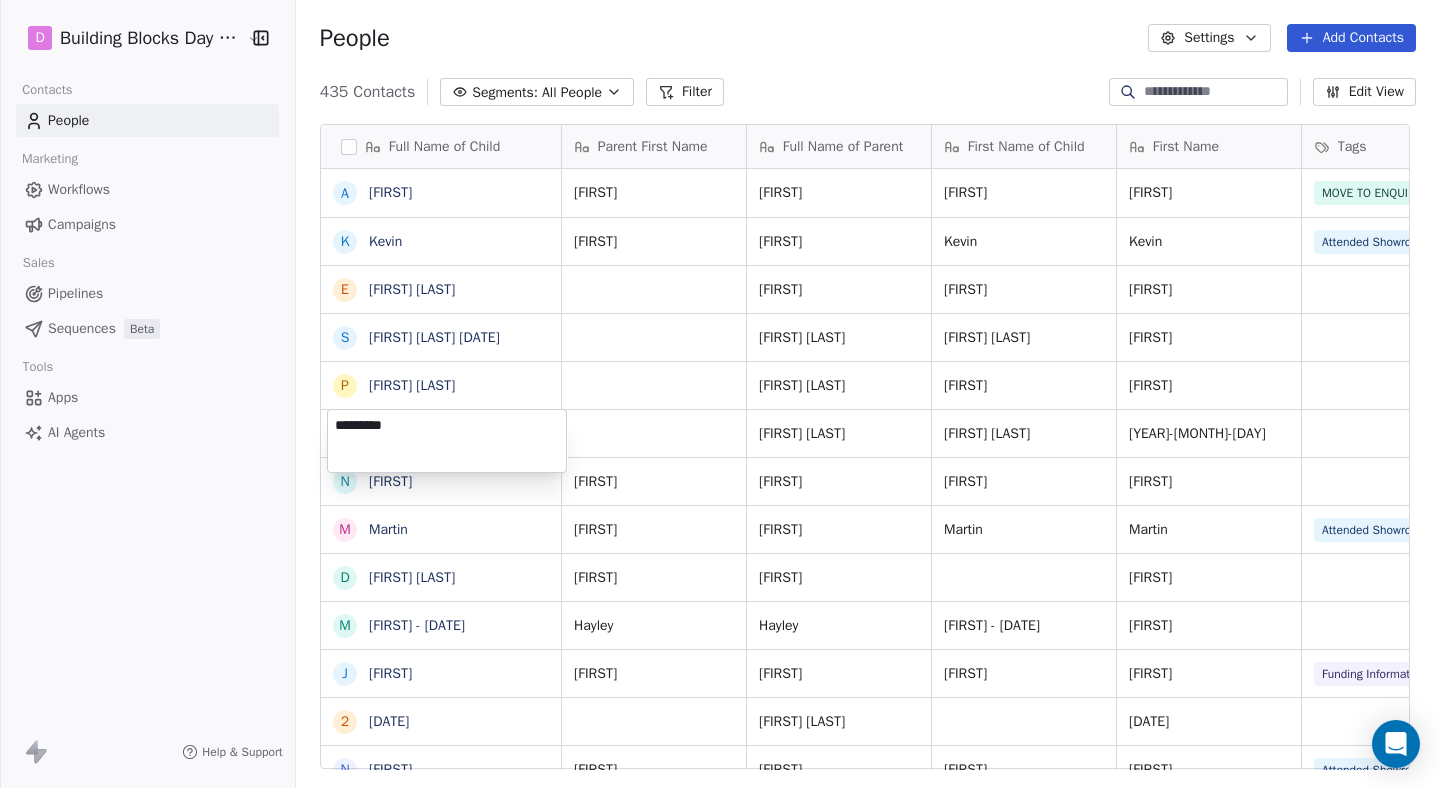 type on "**********" 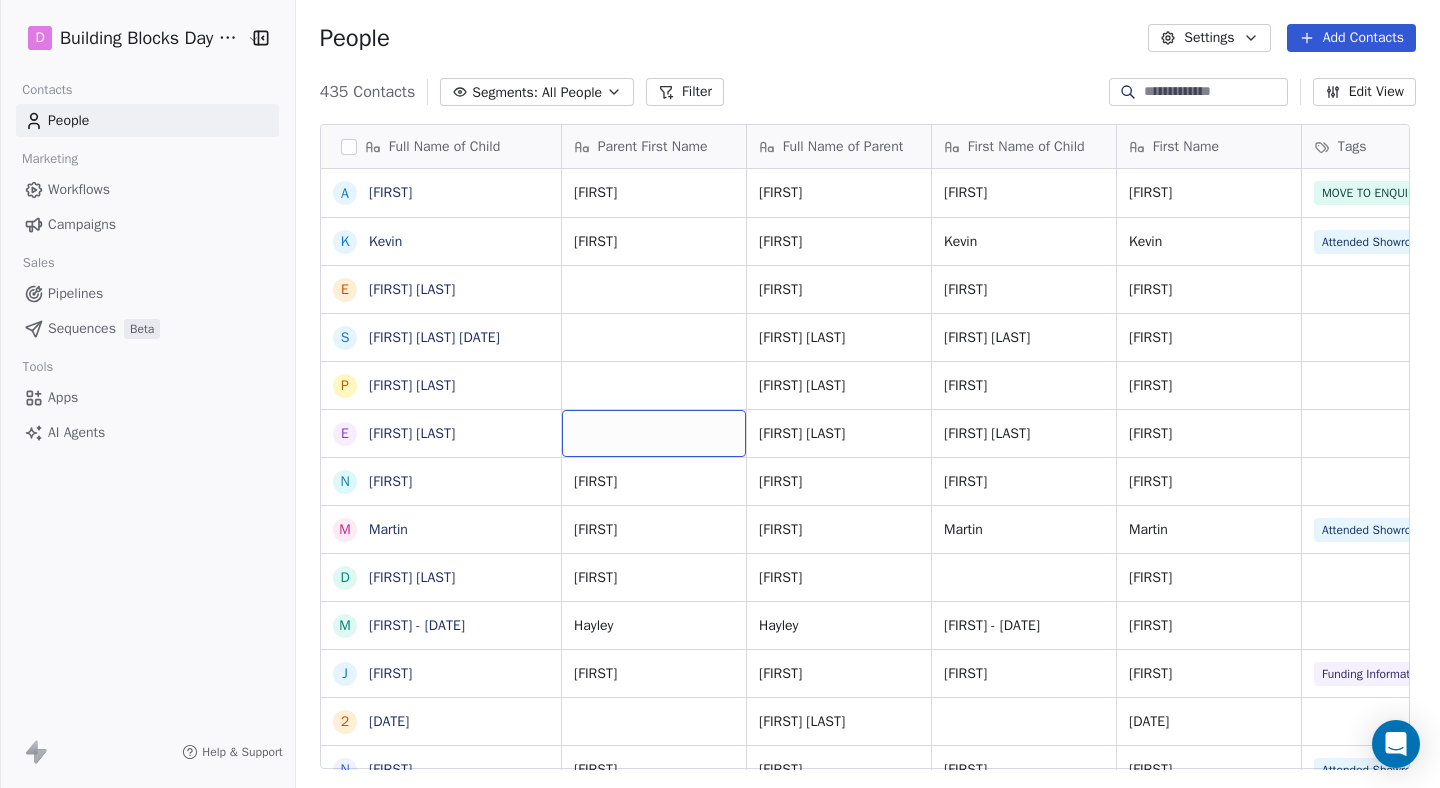 click at bounding box center [654, 433] 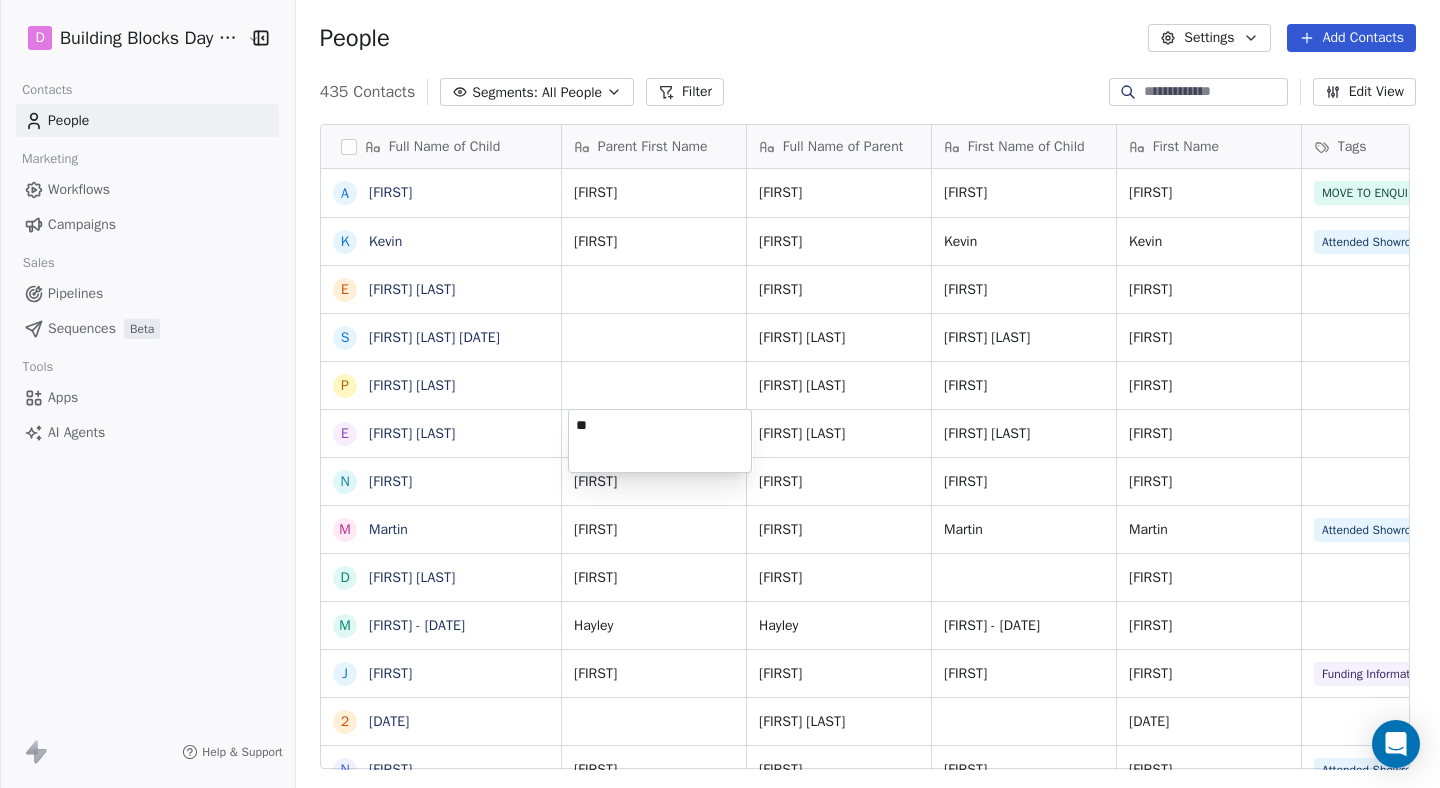 type on "*" 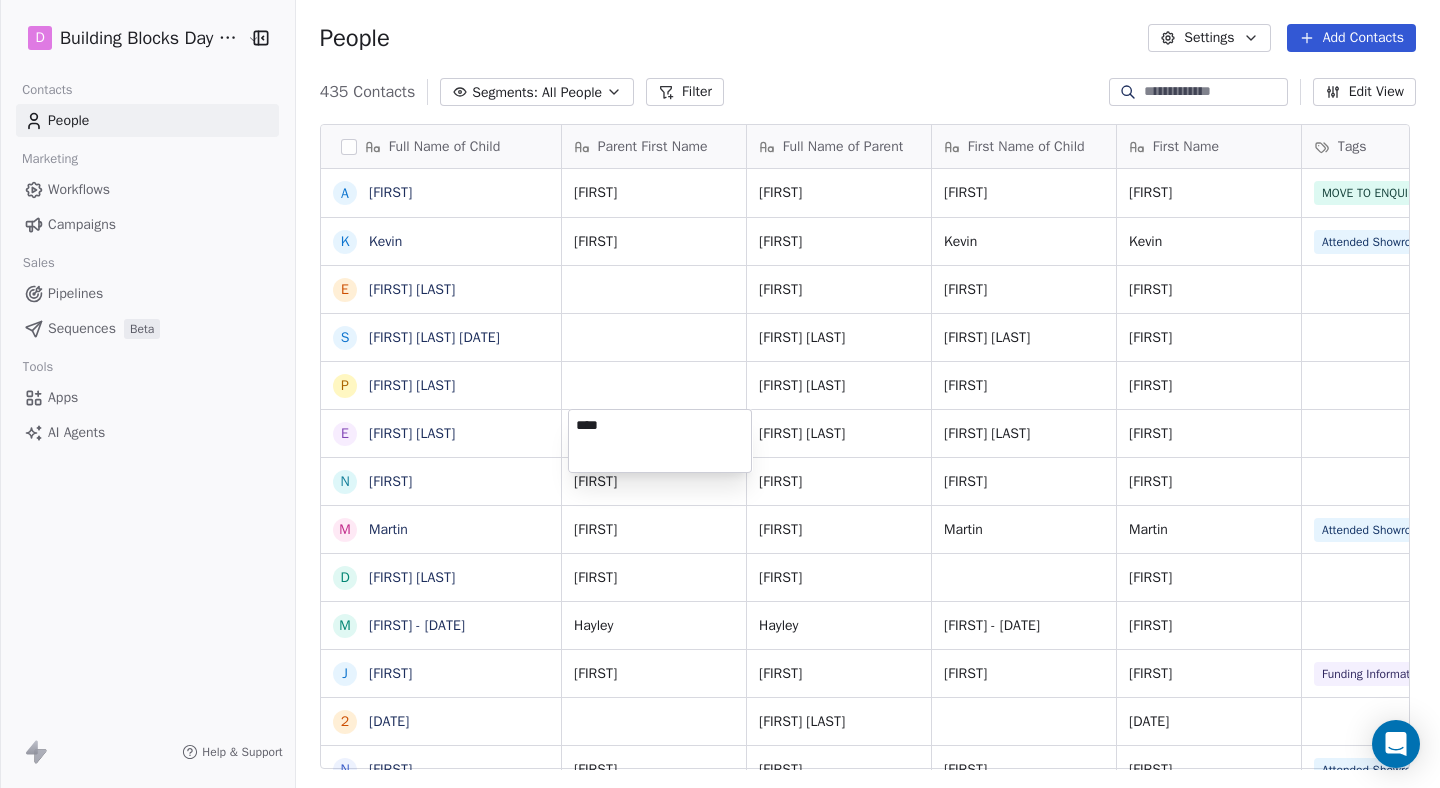 type on "*****" 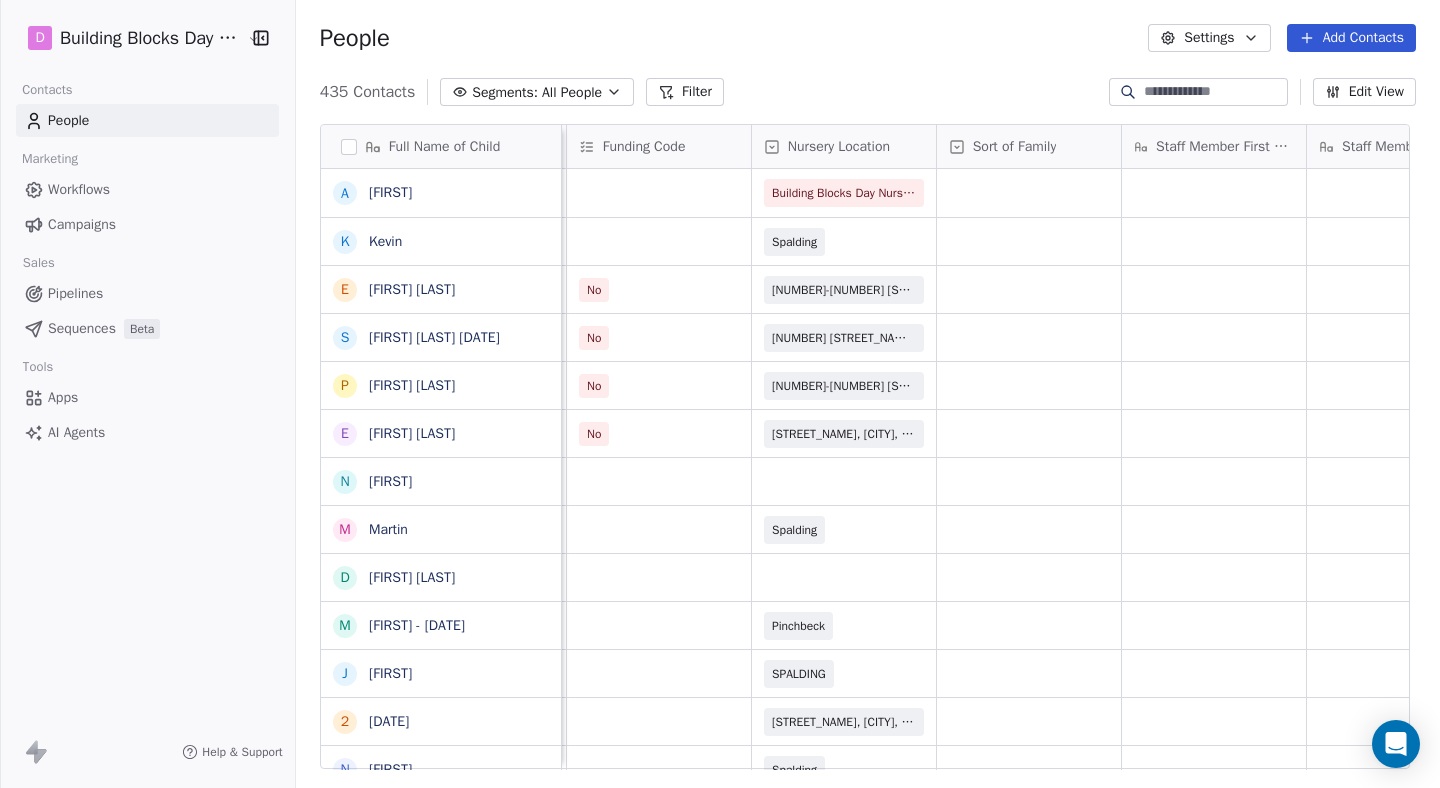 scroll, scrollTop: 0, scrollLeft: 2411, axis: horizontal 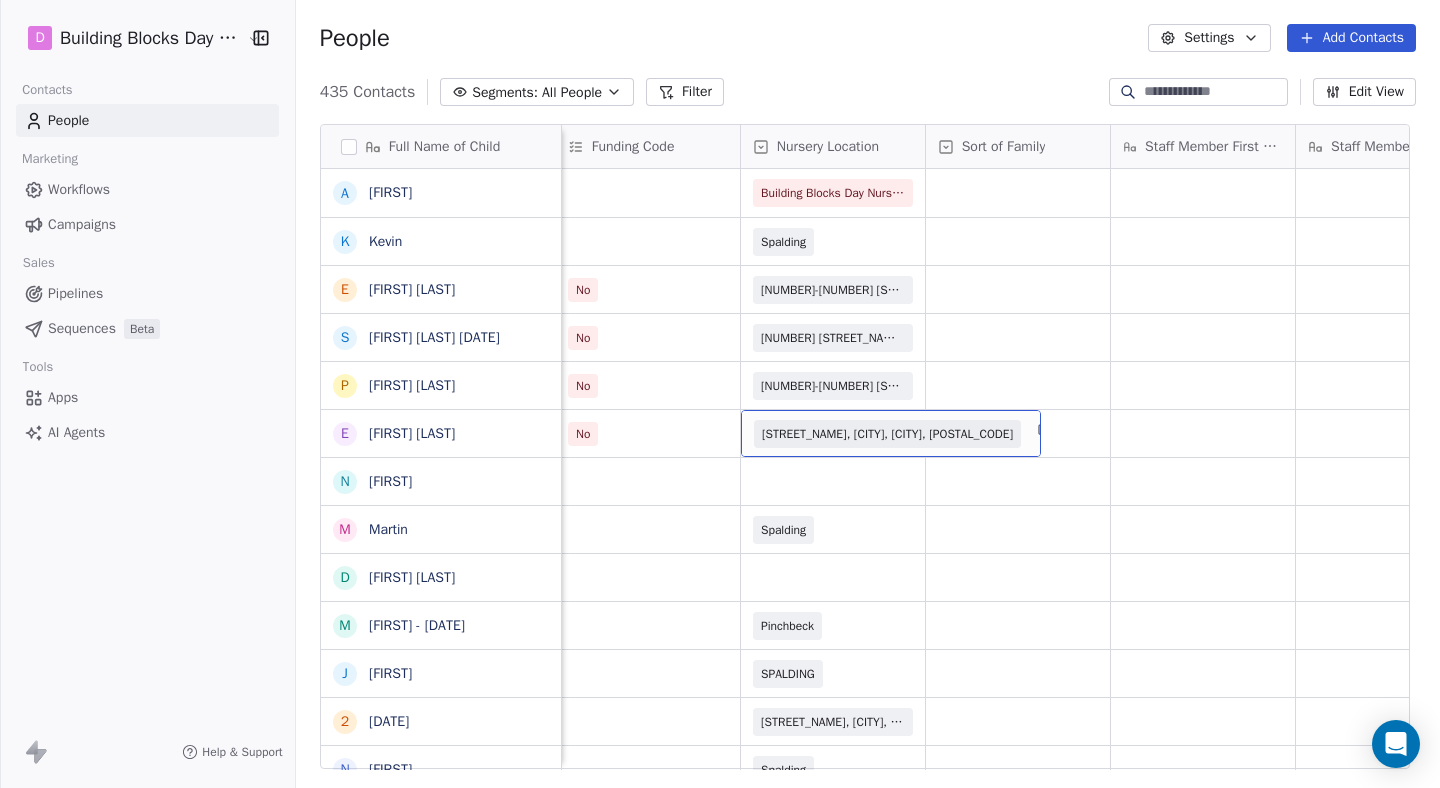 click on "[STREET_NAME], [CITY], [CITY], [POSTAL_CODE]" at bounding box center [887, 434] 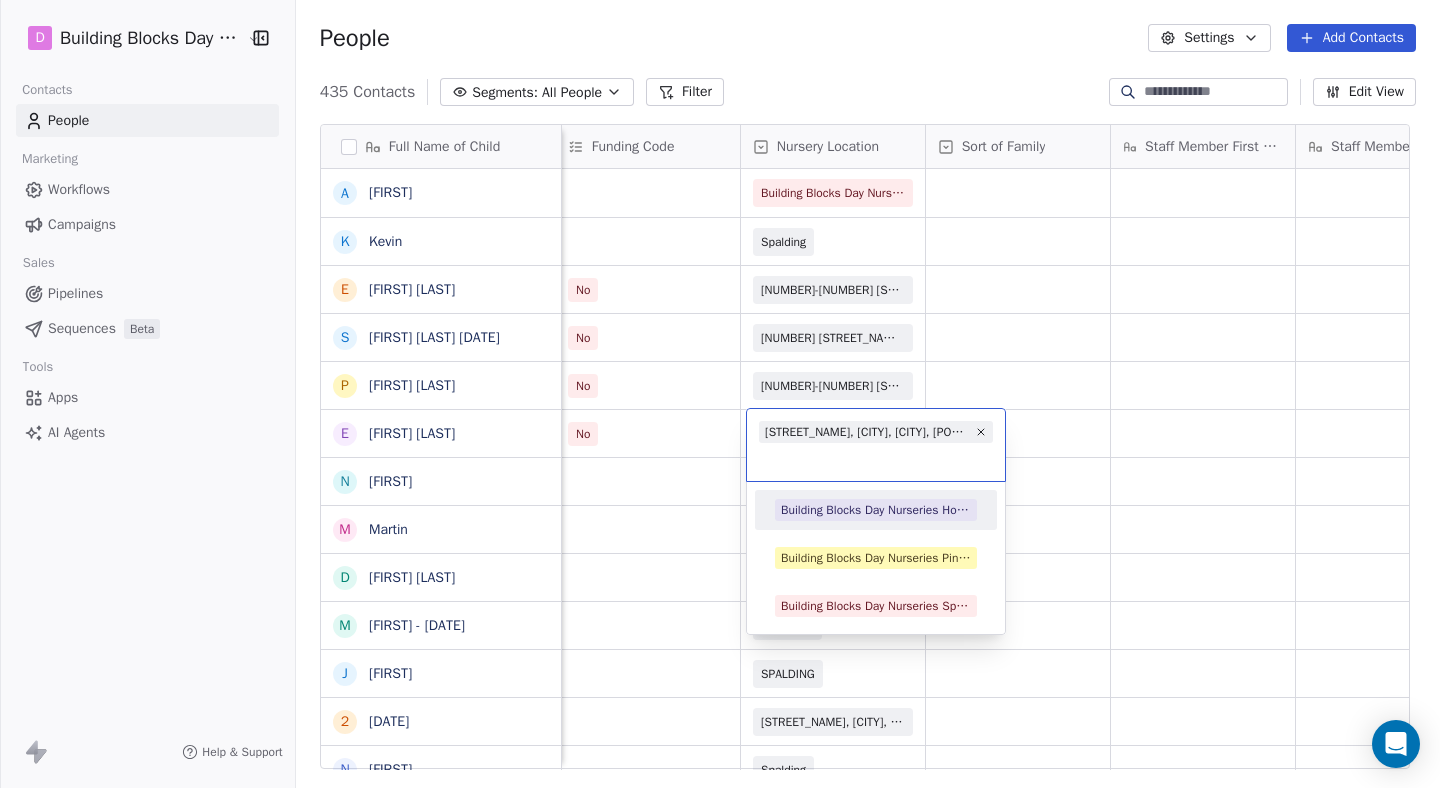 click on "Building Blocks Day Nurseries Holbeach" at bounding box center [876, 510] 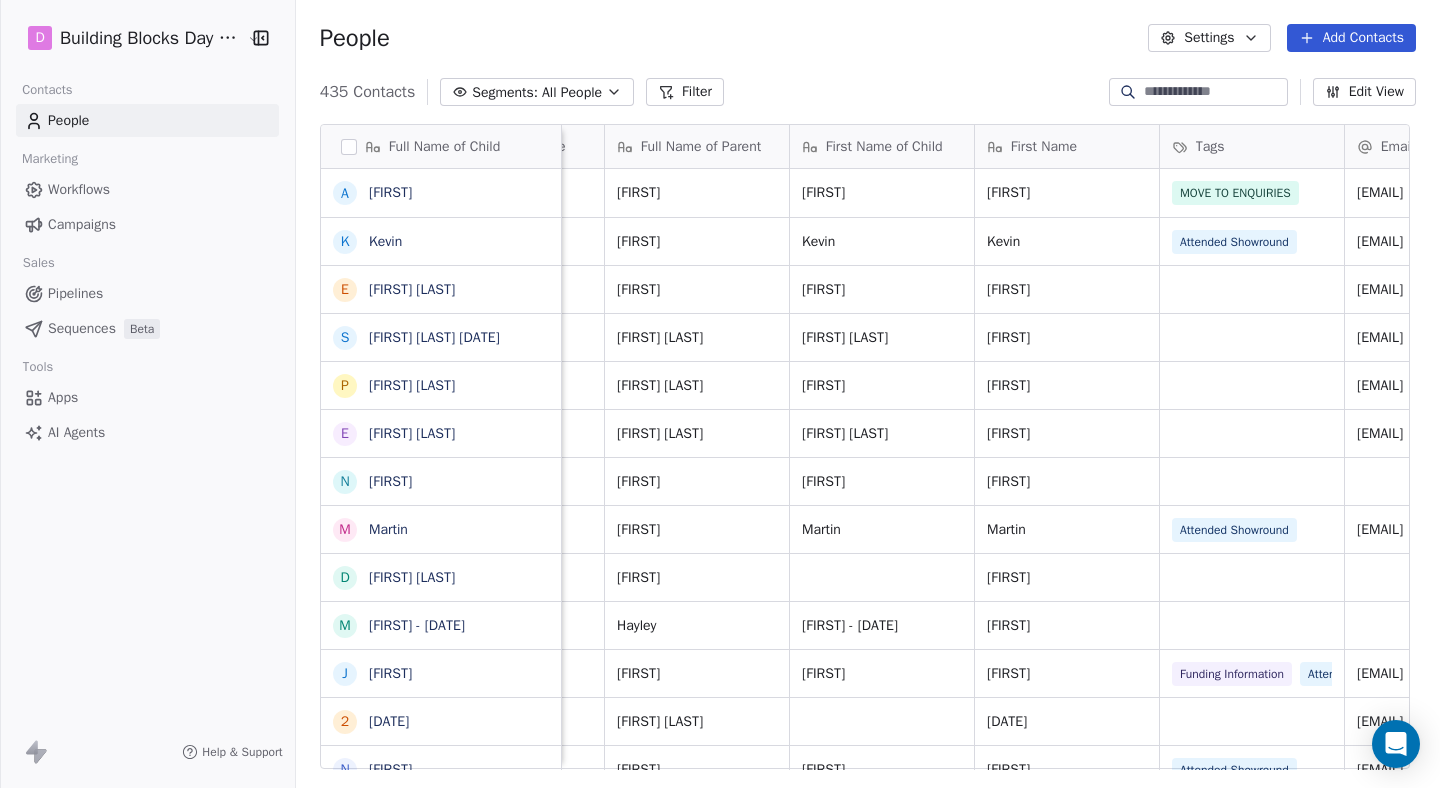 scroll, scrollTop: 0, scrollLeft: 120, axis: horizontal 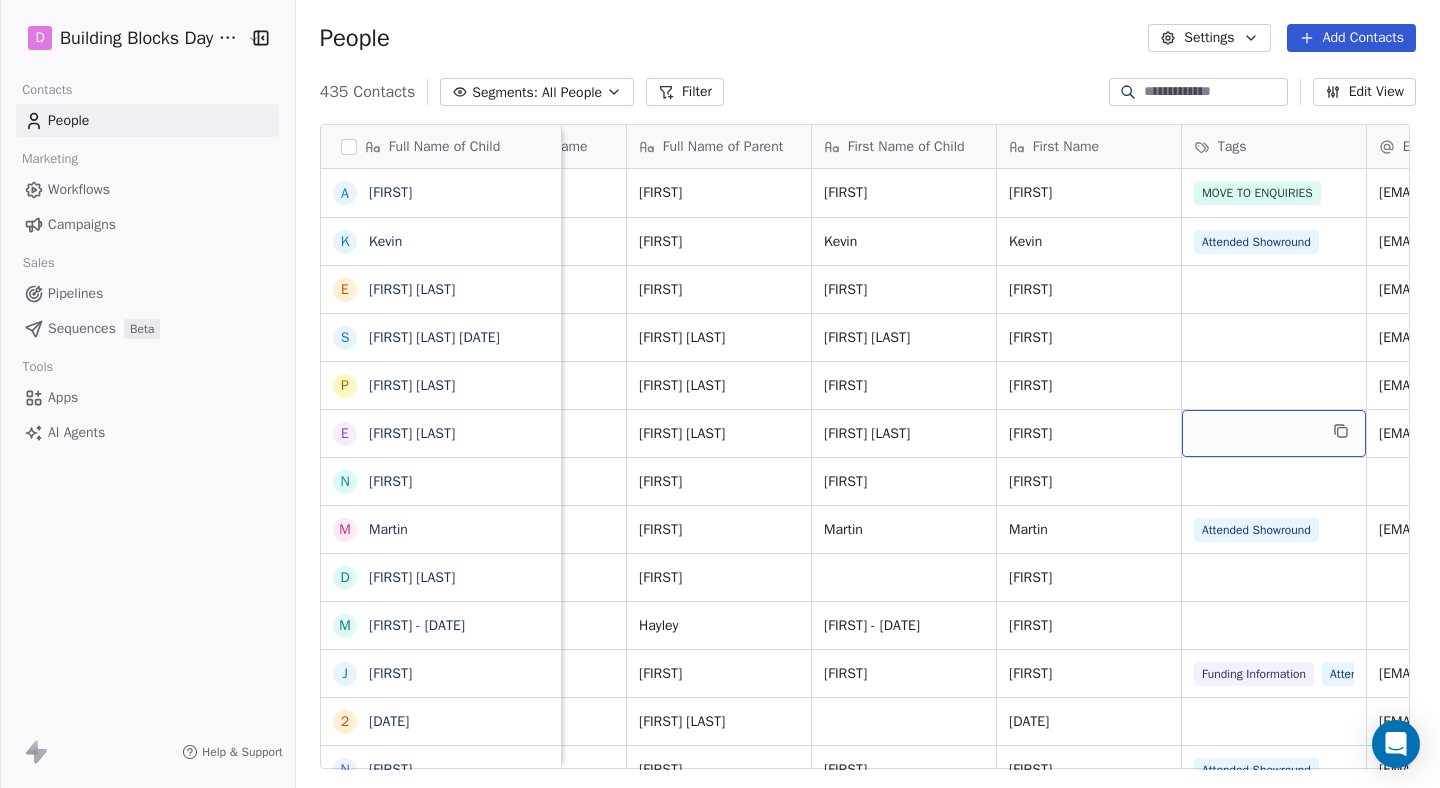 click at bounding box center [1274, 433] 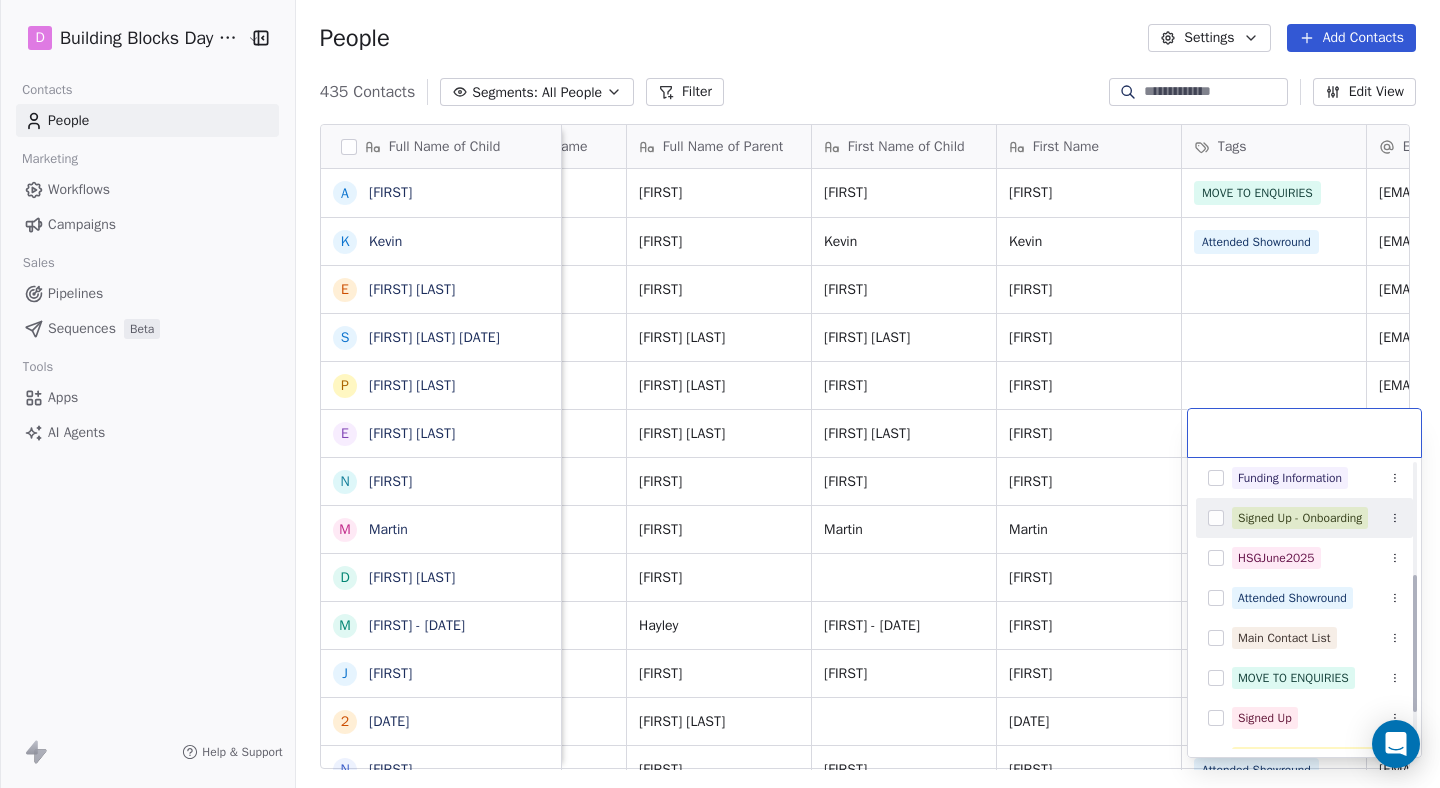 scroll, scrollTop: 270, scrollLeft: 0, axis: vertical 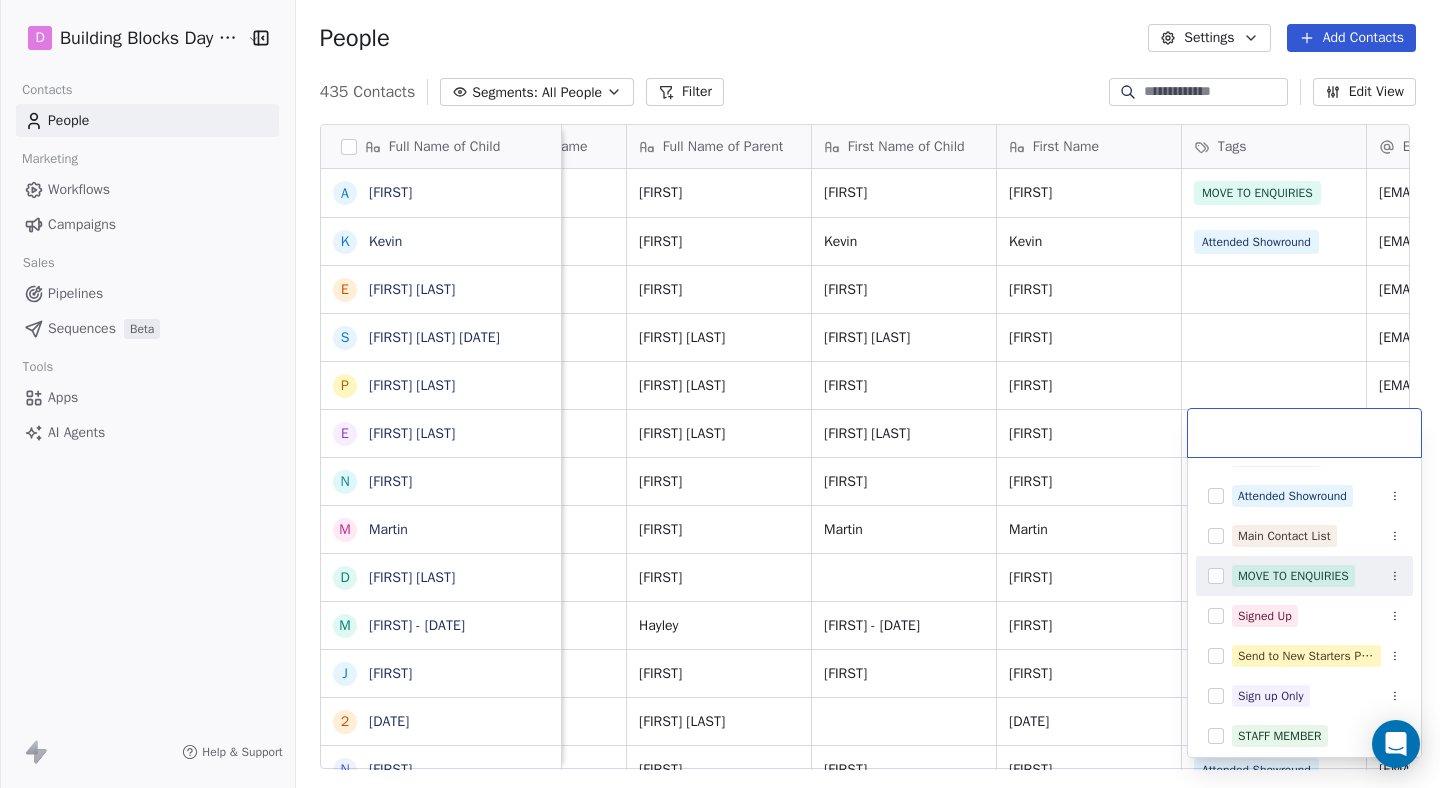 click at bounding box center [1216, 576] 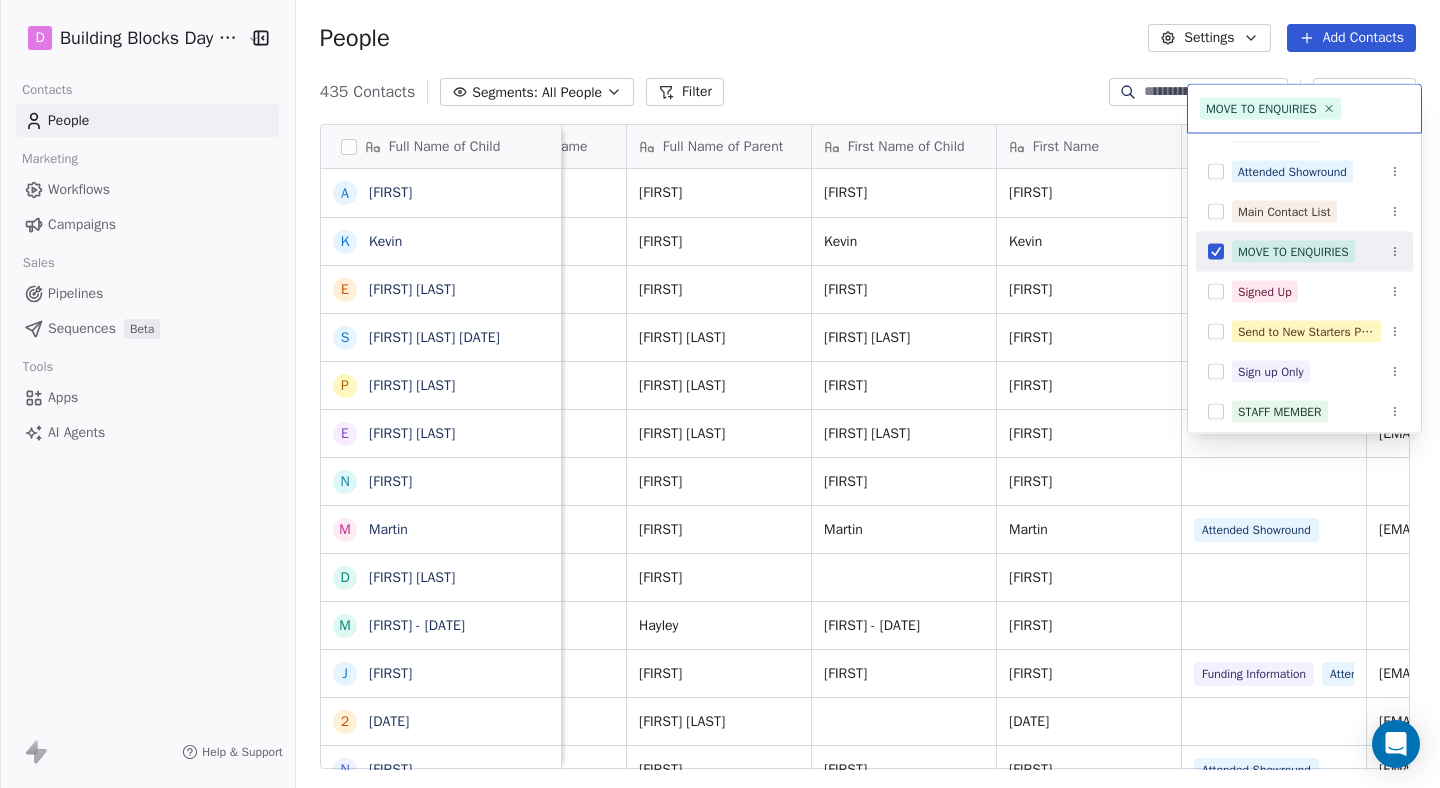 click on "Building Blocks Day Nurseries Contacts People Marketing Workflows Campaigns Sales Pipelines Sequences Beta Tools Apps AI Agents Help & Support People Settings Add Contacts 435 Contacts Segments: All People Filter Edit View Tag Add to Sequence Export Full Name of Child A [FIRST] [LAST] [FIRST] [LAST] S [FIRST] [LAST] 2025-06-24 P [FIRST] [LAST] E [FIRST] [LAST] N [FIRST] [LAST] D [FIRST] [LAST] M [FIRST] - [DATE] J JUDE 2 2025-04-16 N Nichel 2 2018-04-30 A [FIRST] [FIRST] [FIRST] K [FIRST] [LAST] O [FIRST] [LAST] M [FIRST] [LAST] J [FIRST] N [FIRST] [LAST] D [FIRST] [LAST] M [FIRST] - [DATE] B Baby [FIRST] N [FIRST] [LAST] D [FIRST] [LAST] M [FIRST] - [DATE] H [FIRST] [LAST] A [FIRST] [LAST] T Test Child N [FIRST] [LAST] D [FIRST] [LAST] M [FIRST] - [DATE] E [FIRST] [LAST] Parent First Name Full Name of Parent First Name of Child First Name Tags Email Phone Number Appointment Date Created Date CAT [FIRST] [FIRST] [FIRST] [FIRST] MOVE TO ENQUIRIES [EMAIL] [PHONE] [MONTH] [DAY], [YEAR] [FIRST] [FIRST] [FIRST]" at bounding box center (720, 394) 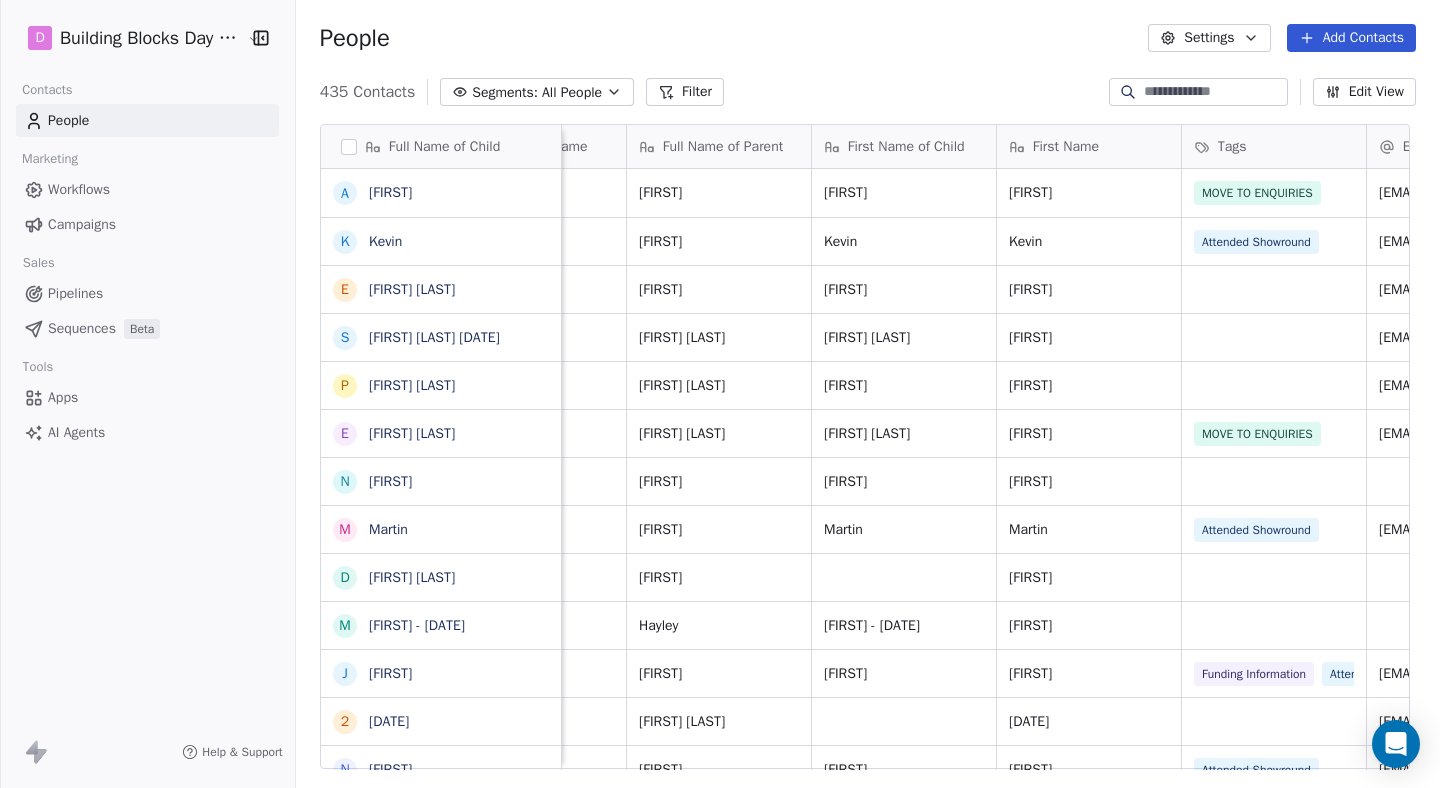 click on "Pipelines" at bounding box center (75, 293) 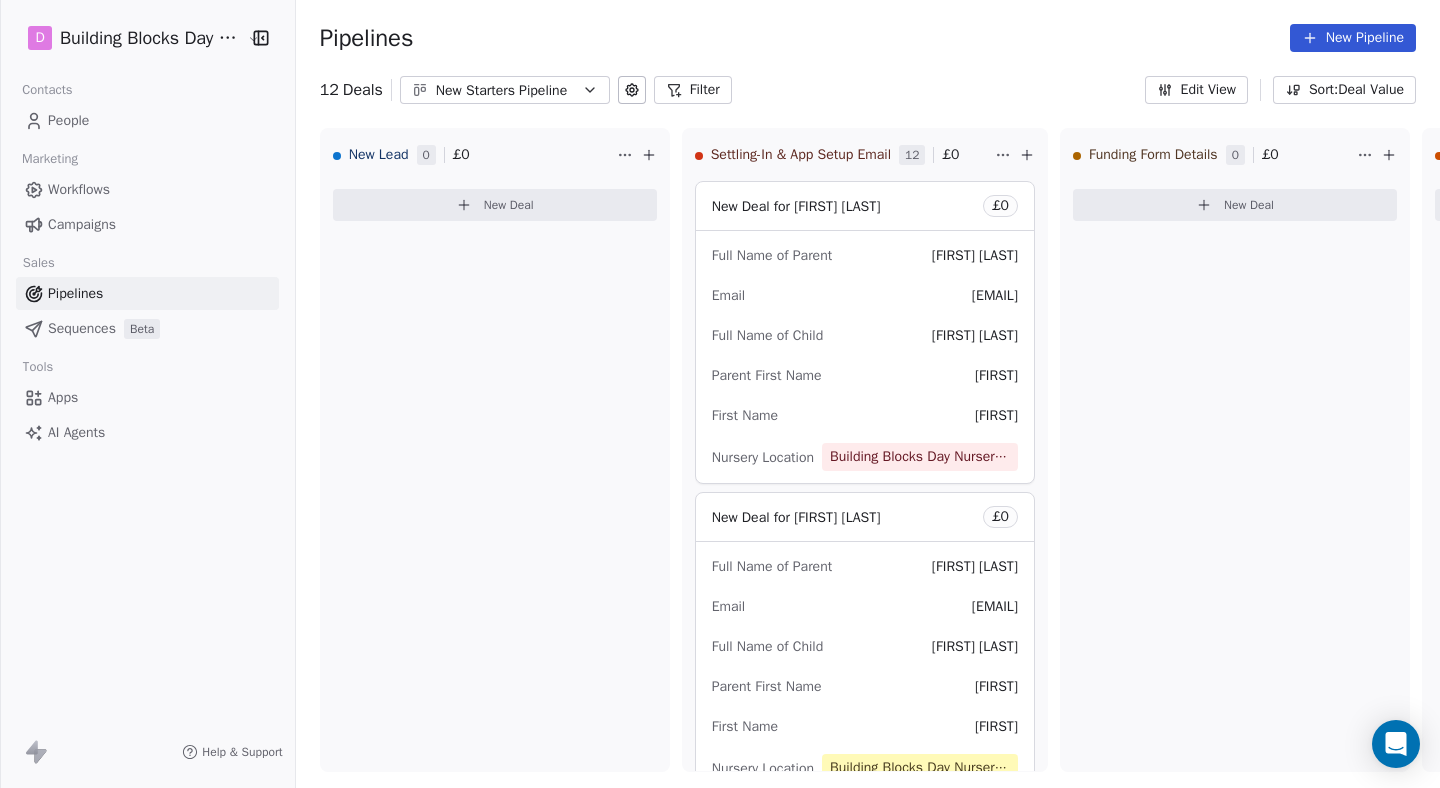 click on "New Starters Pipeline" at bounding box center (505, 90) 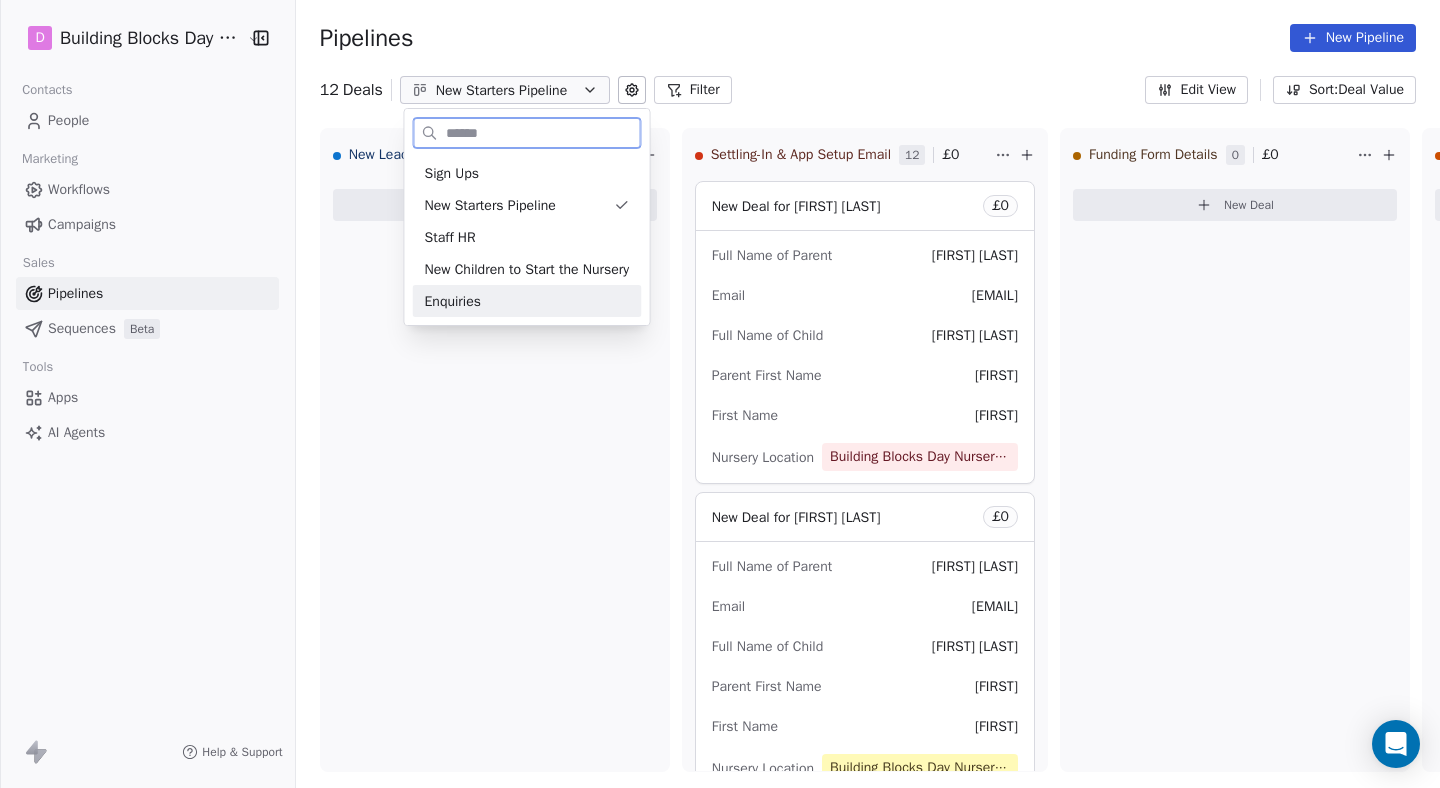 drag, startPoint x: 509, startPoint y: 263, endPoint x: 508, endPoint y: 295, distance: 32.01562 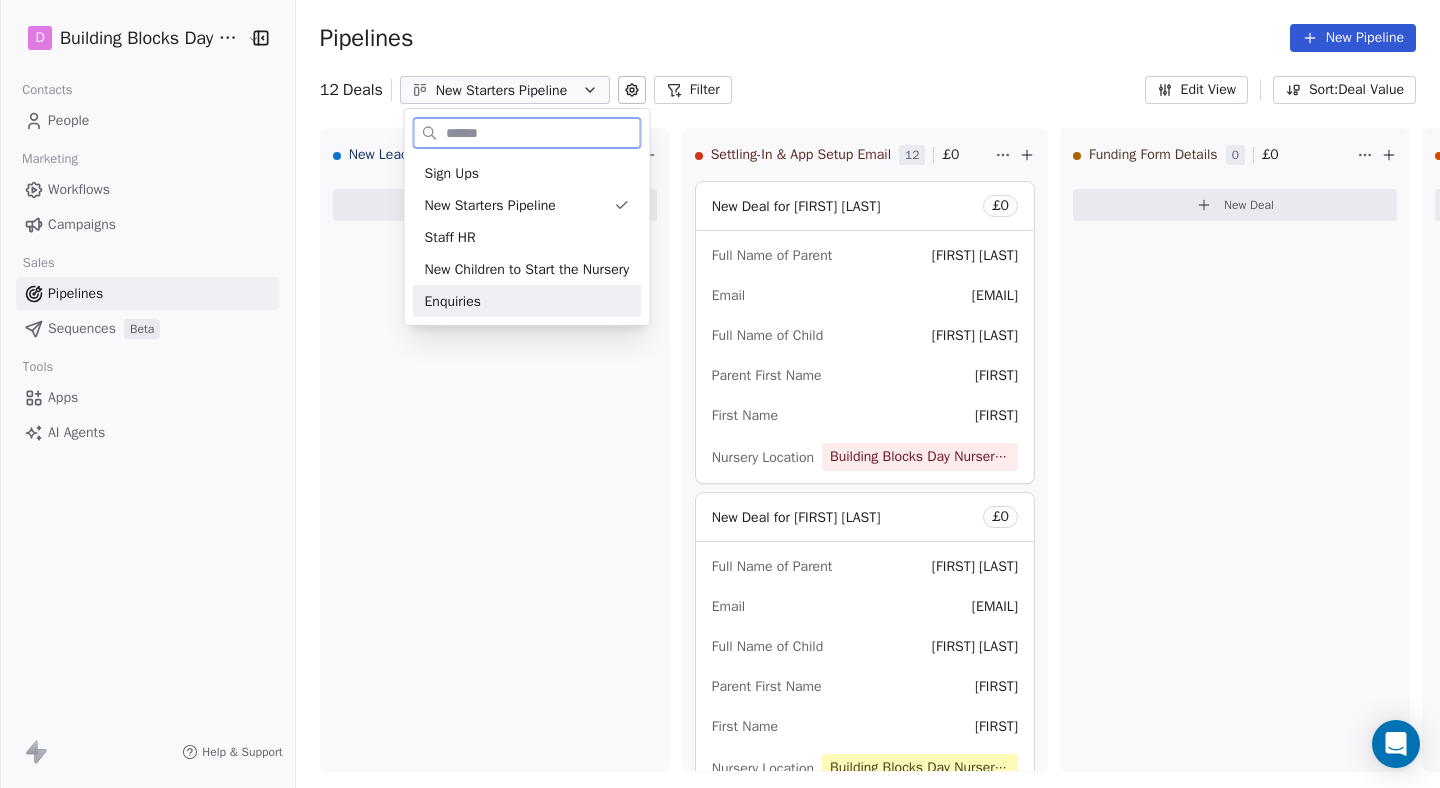 click on "Enquiries" at bounding box center [527, 301] 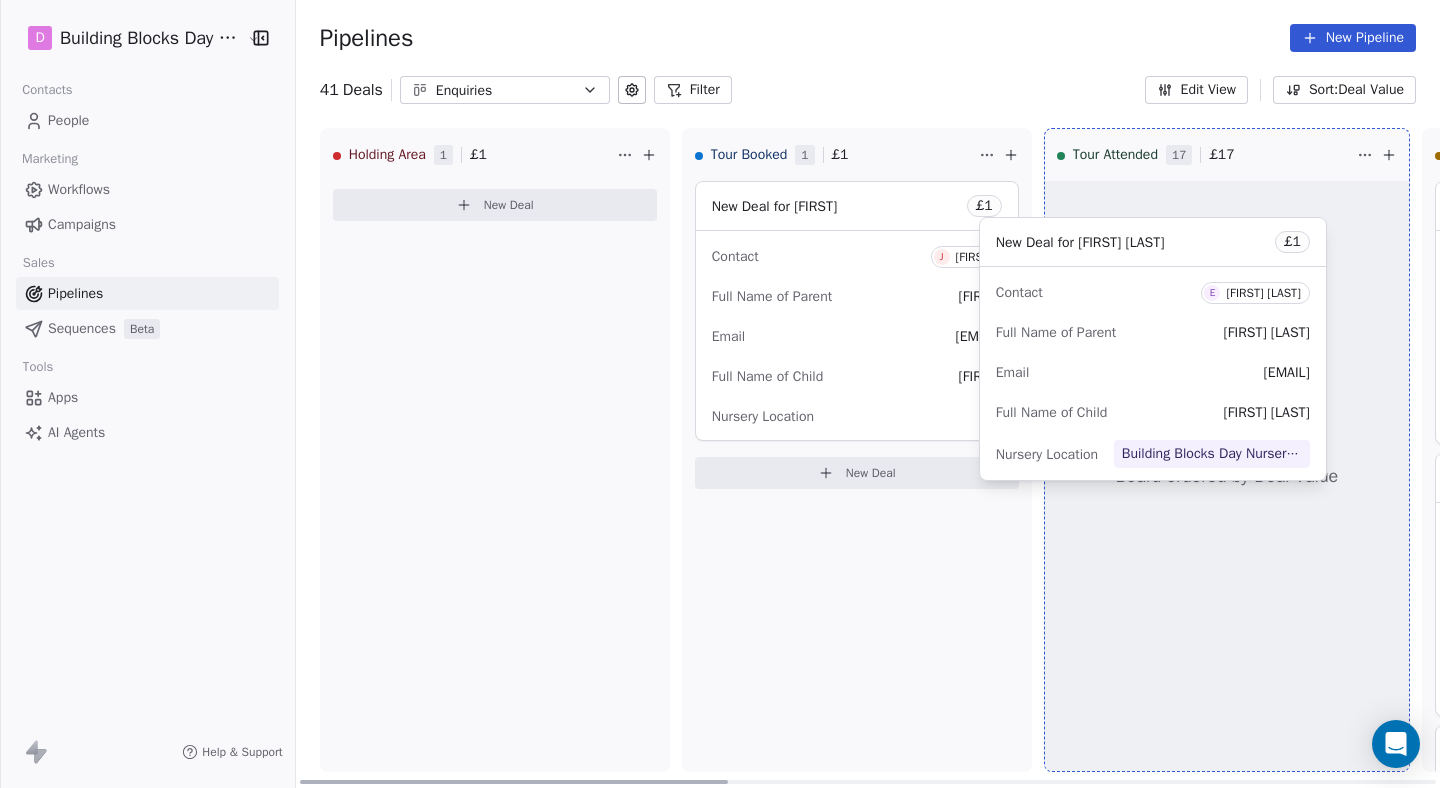 drag, startPoint x: 475, startPoint y: 193, endPoint x: 1115, endPoint y: 229, distance: 641.0117 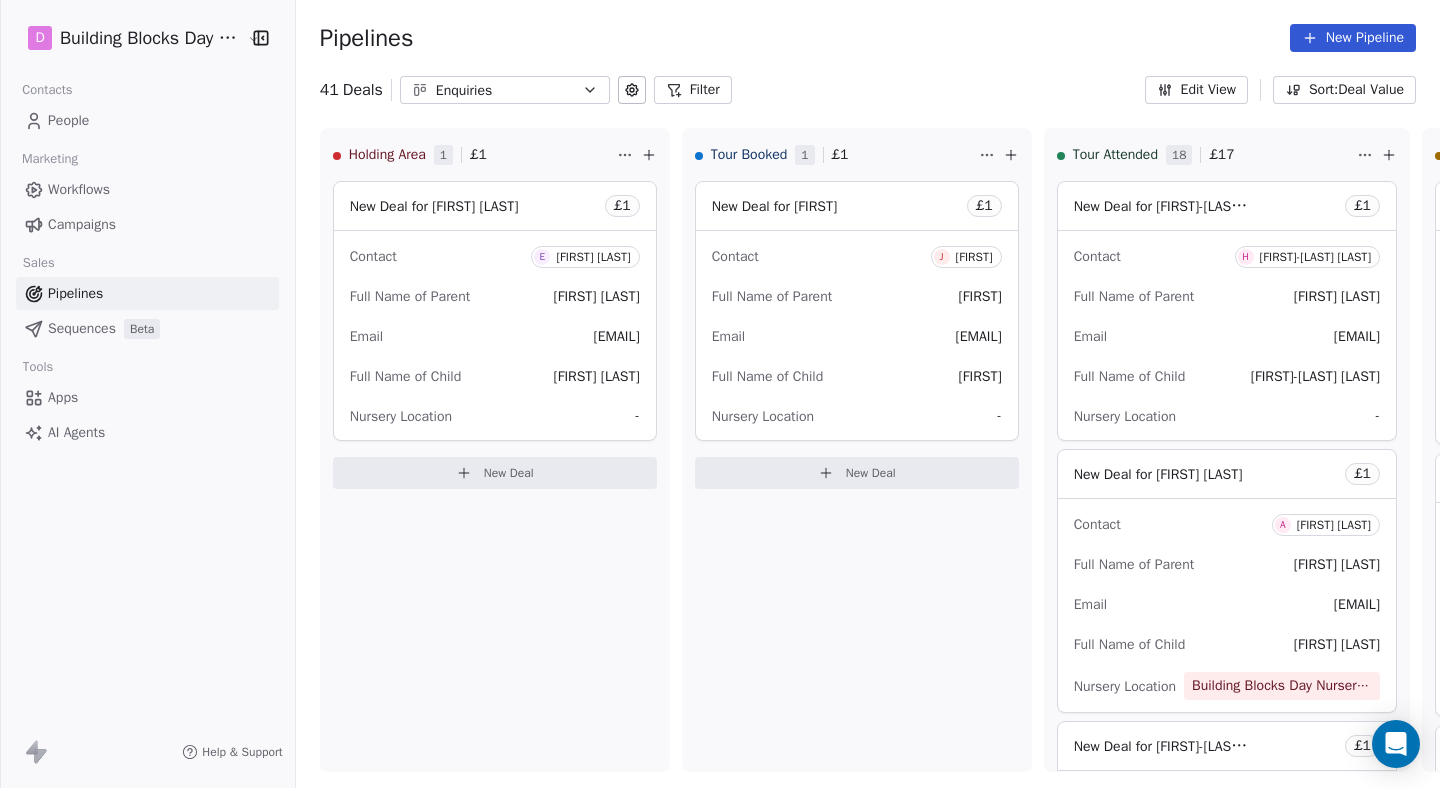 click on "Pipelines" at bounding box center (75, 293) 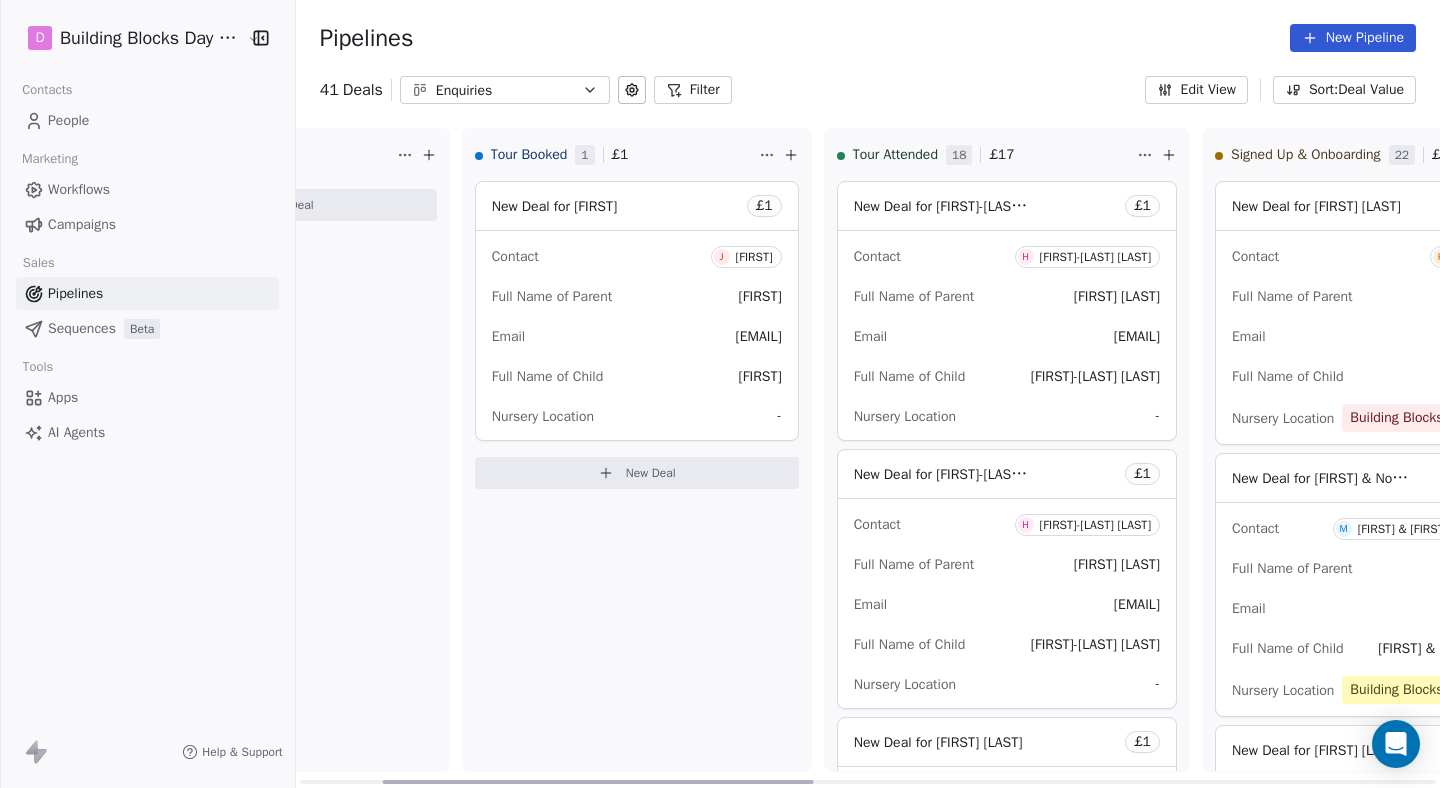 scroll, scrollTop: 0, scrollLeft: 0, axis: both 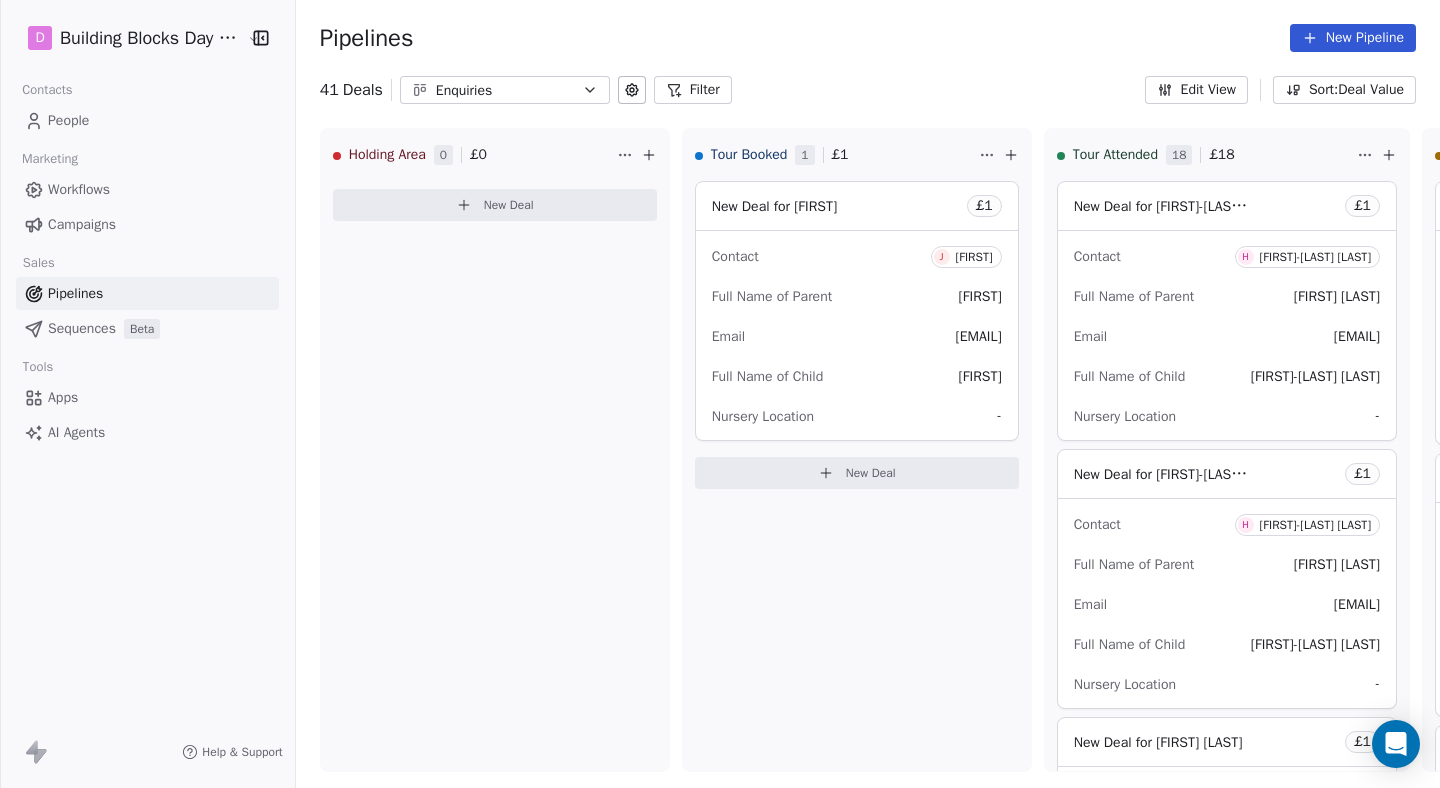 click on "People" at bounding box center (68, 120) 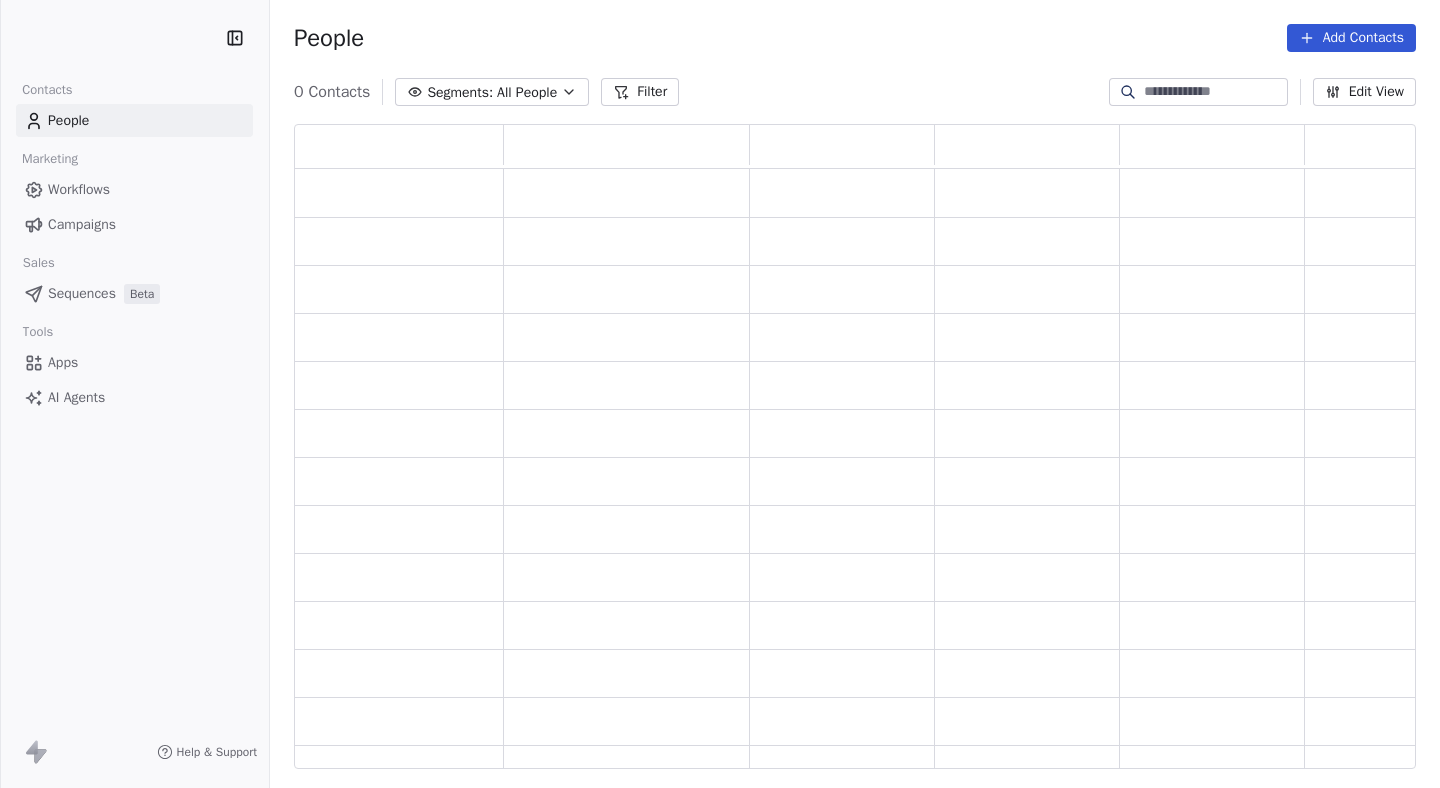 scroll, scrollTop: 0, scrollLeft: 0, axis: both 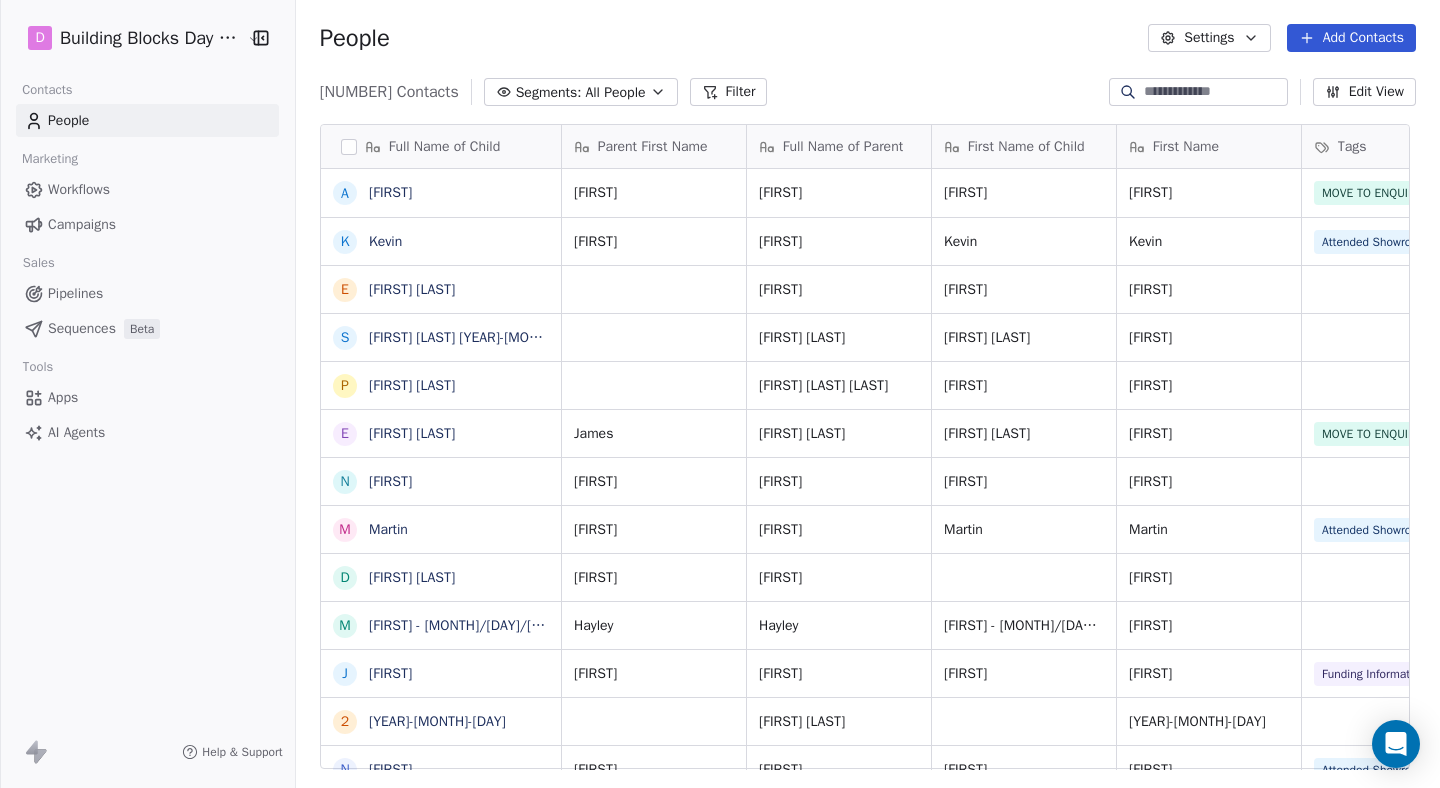 click at bounding box center [1198, 92] 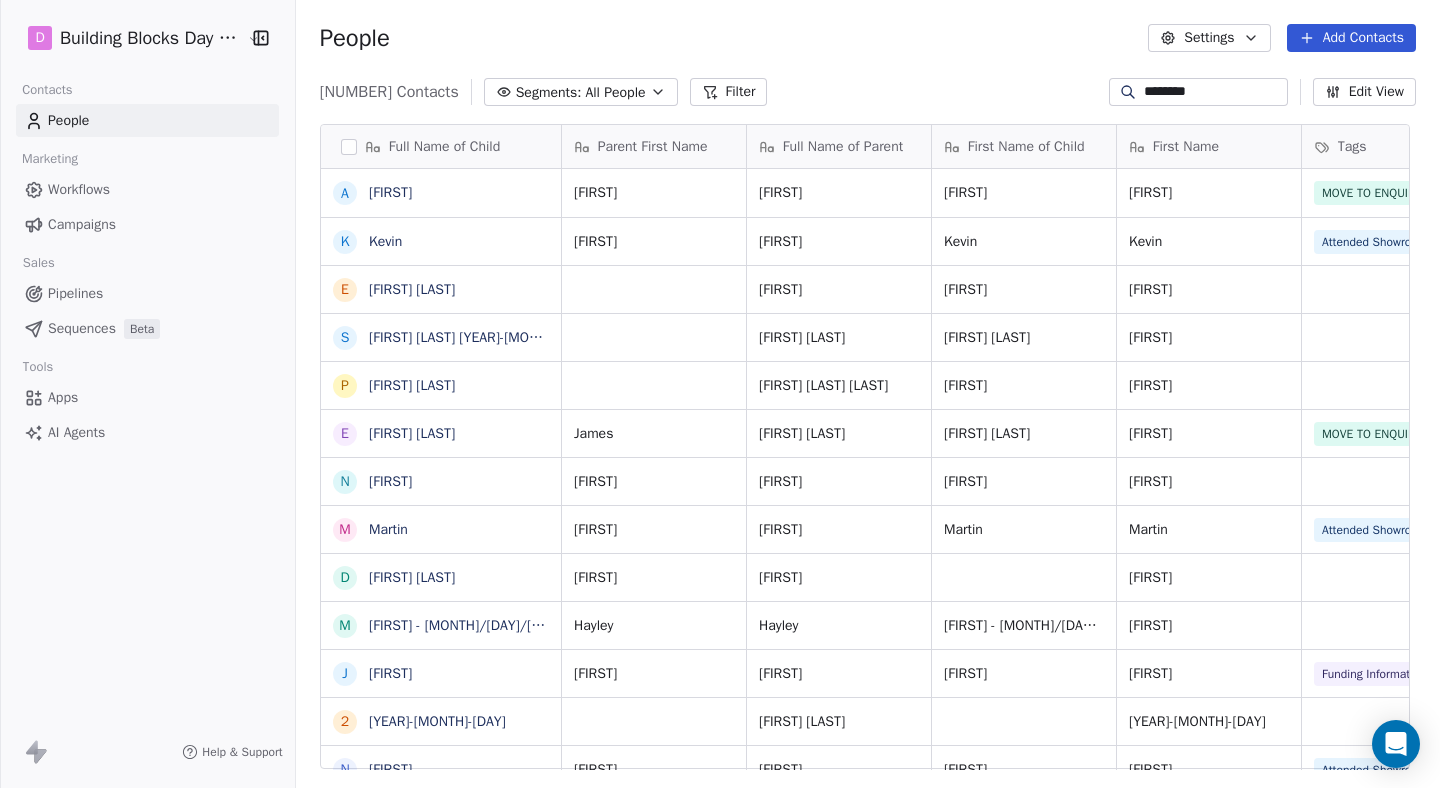 type on "********" 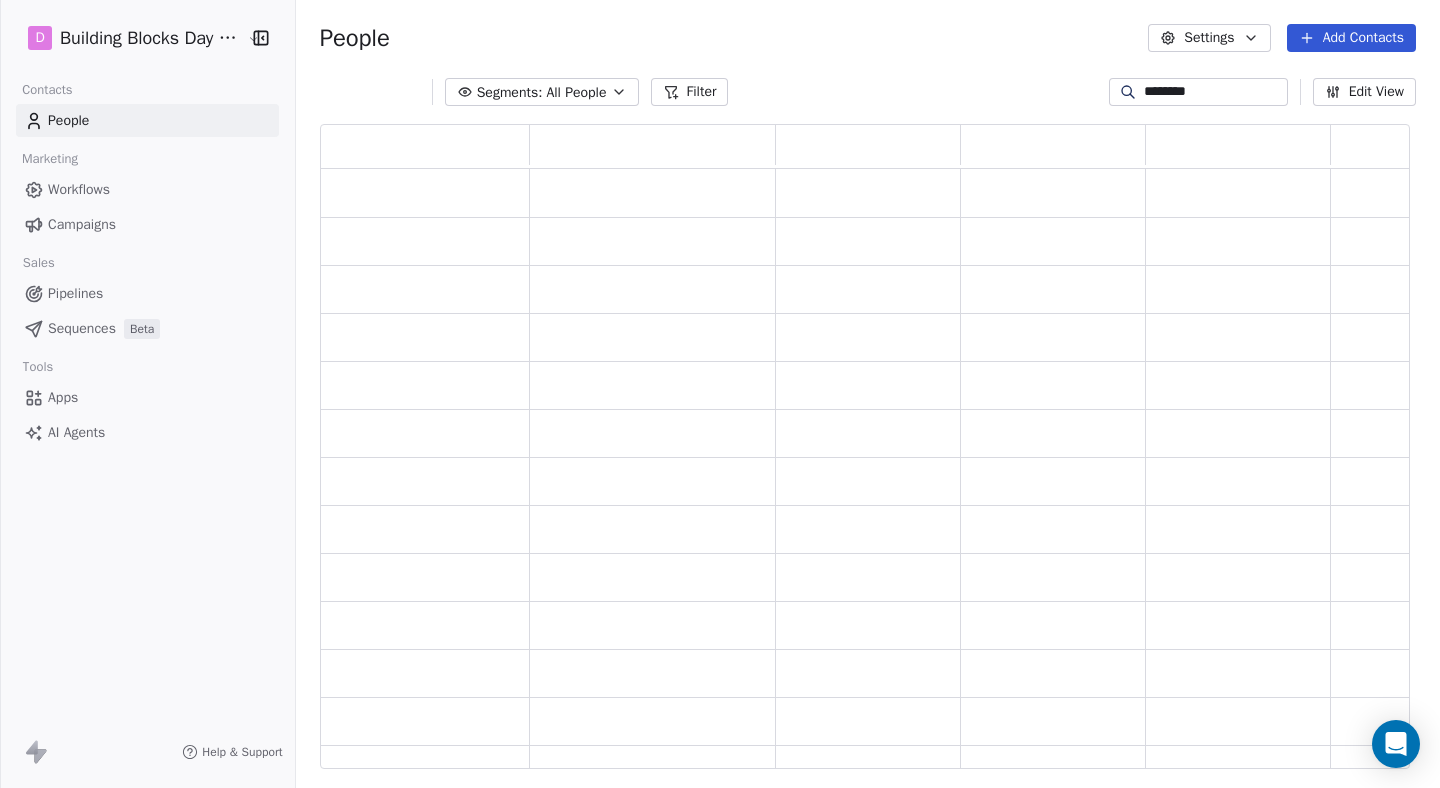 scroll, scrollTop: 0, scrollLeft: 0, axis: both 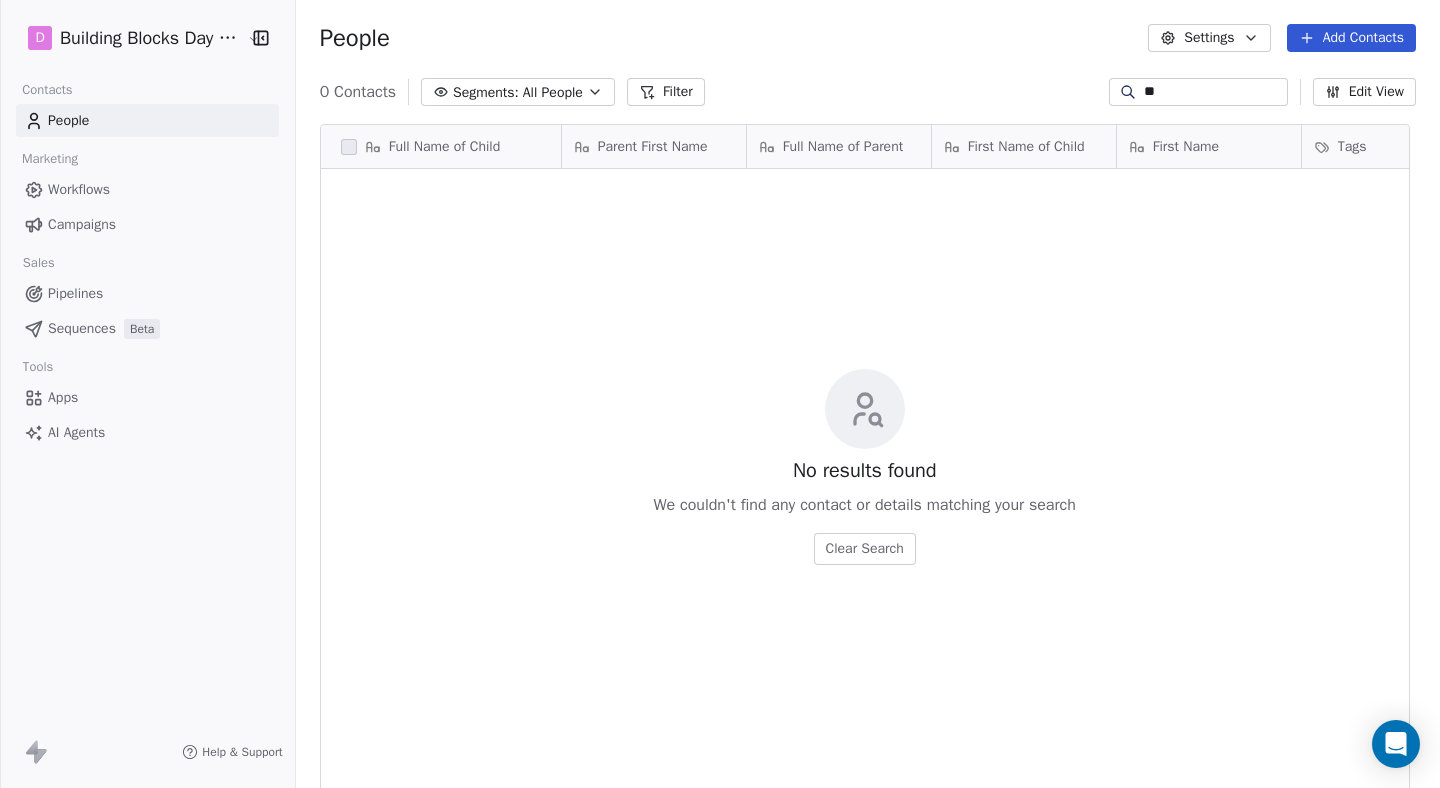 type on "*" 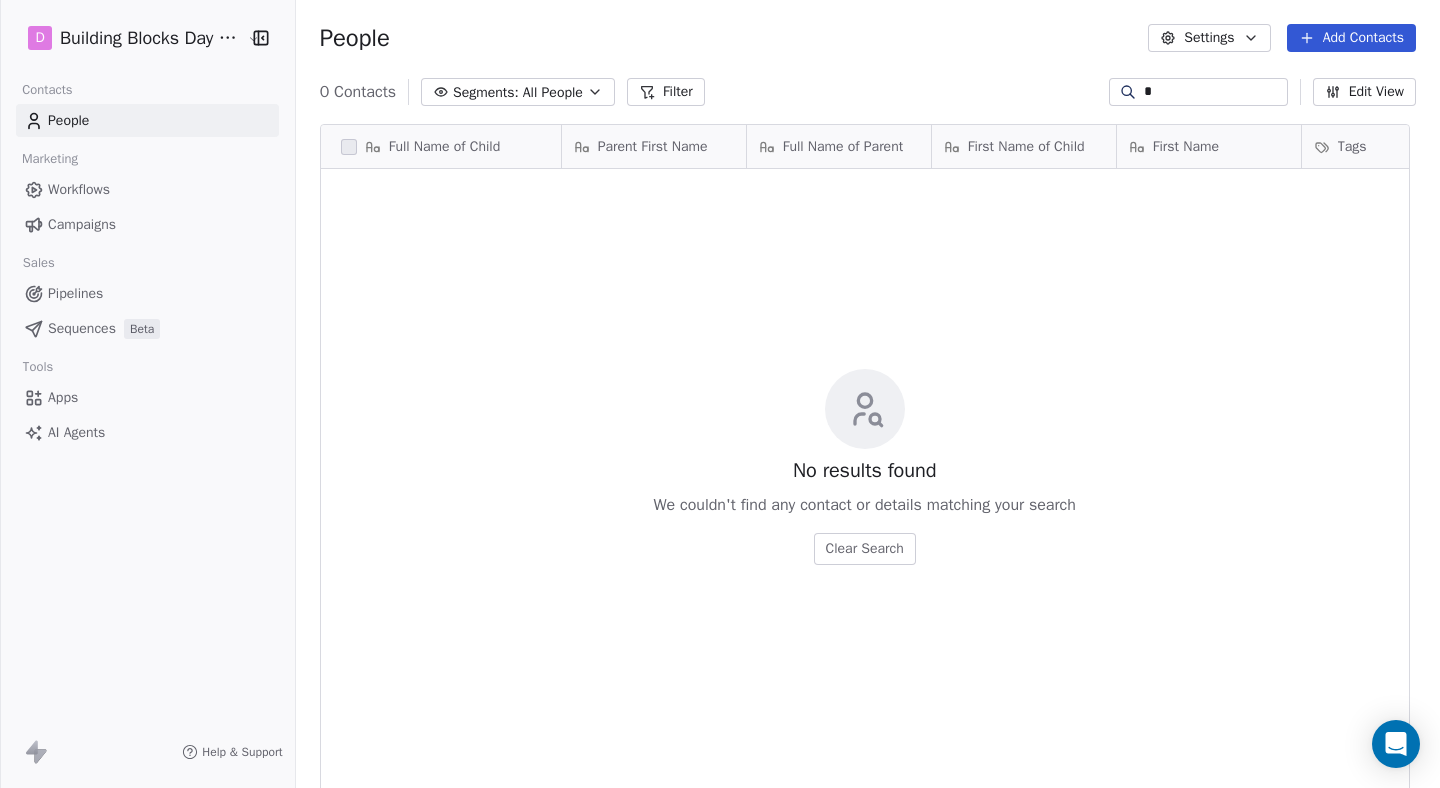 type 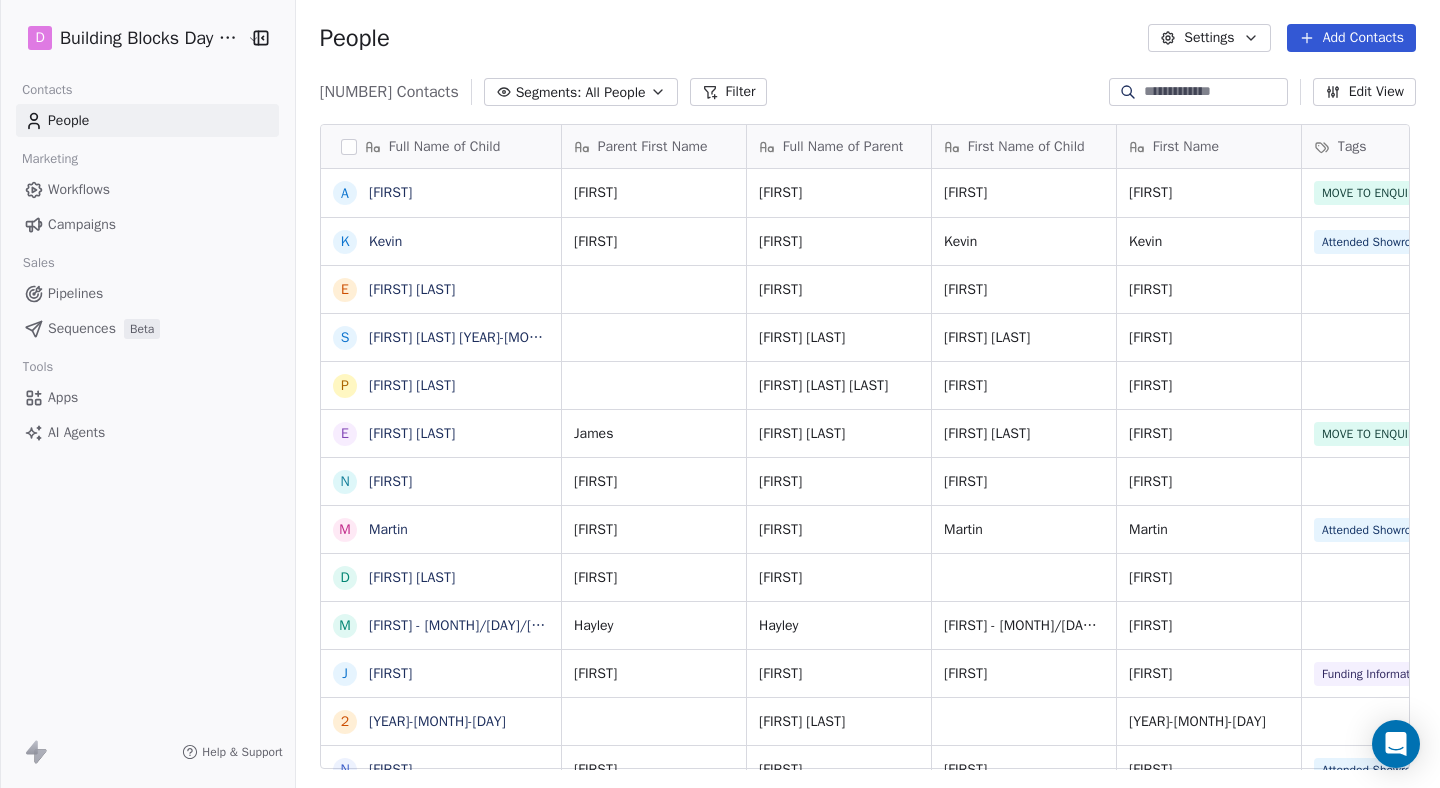 scroll, scrollTop: 10, scrollLeft: 0, axis: vertical 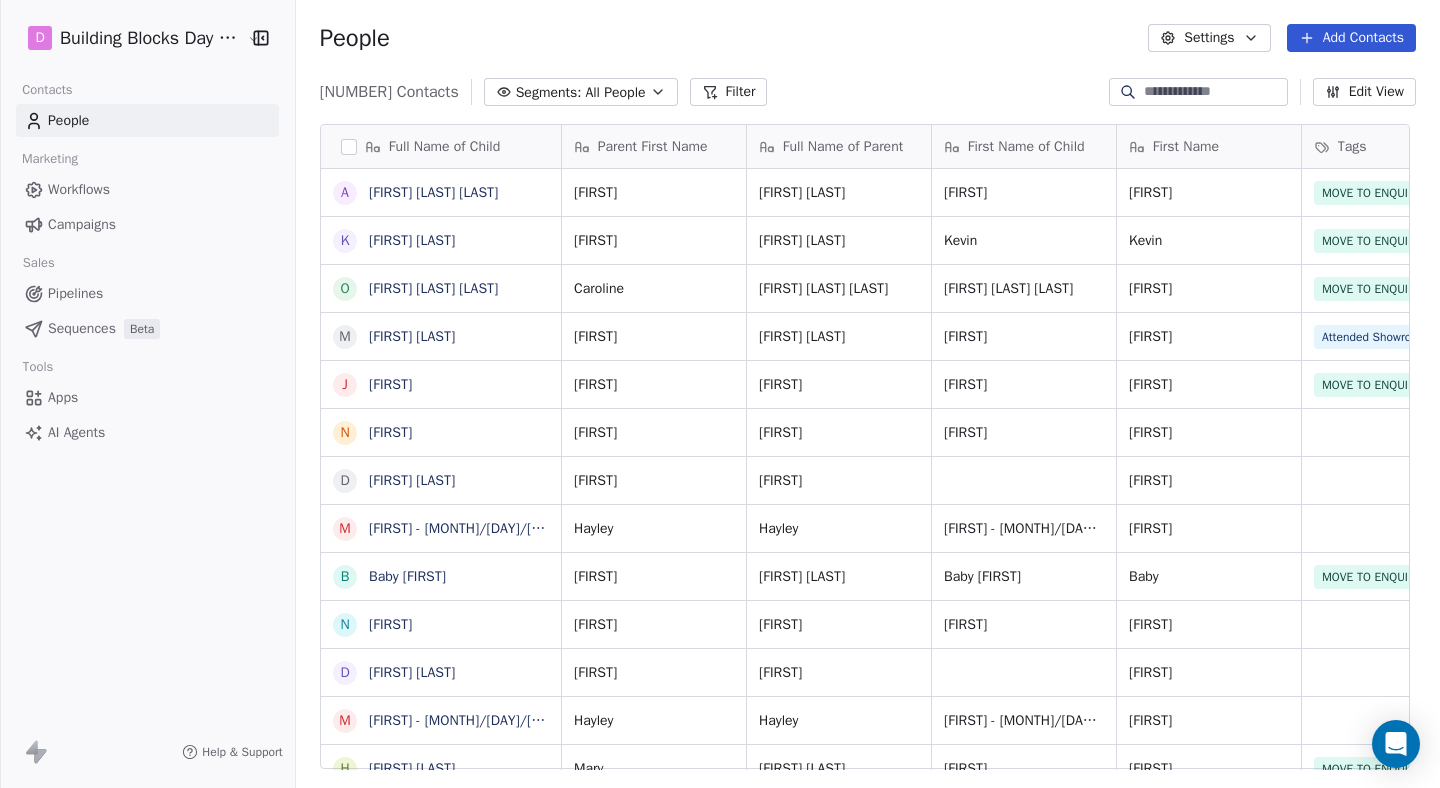 click on "Pipelines" at bounding box center (75, 293) 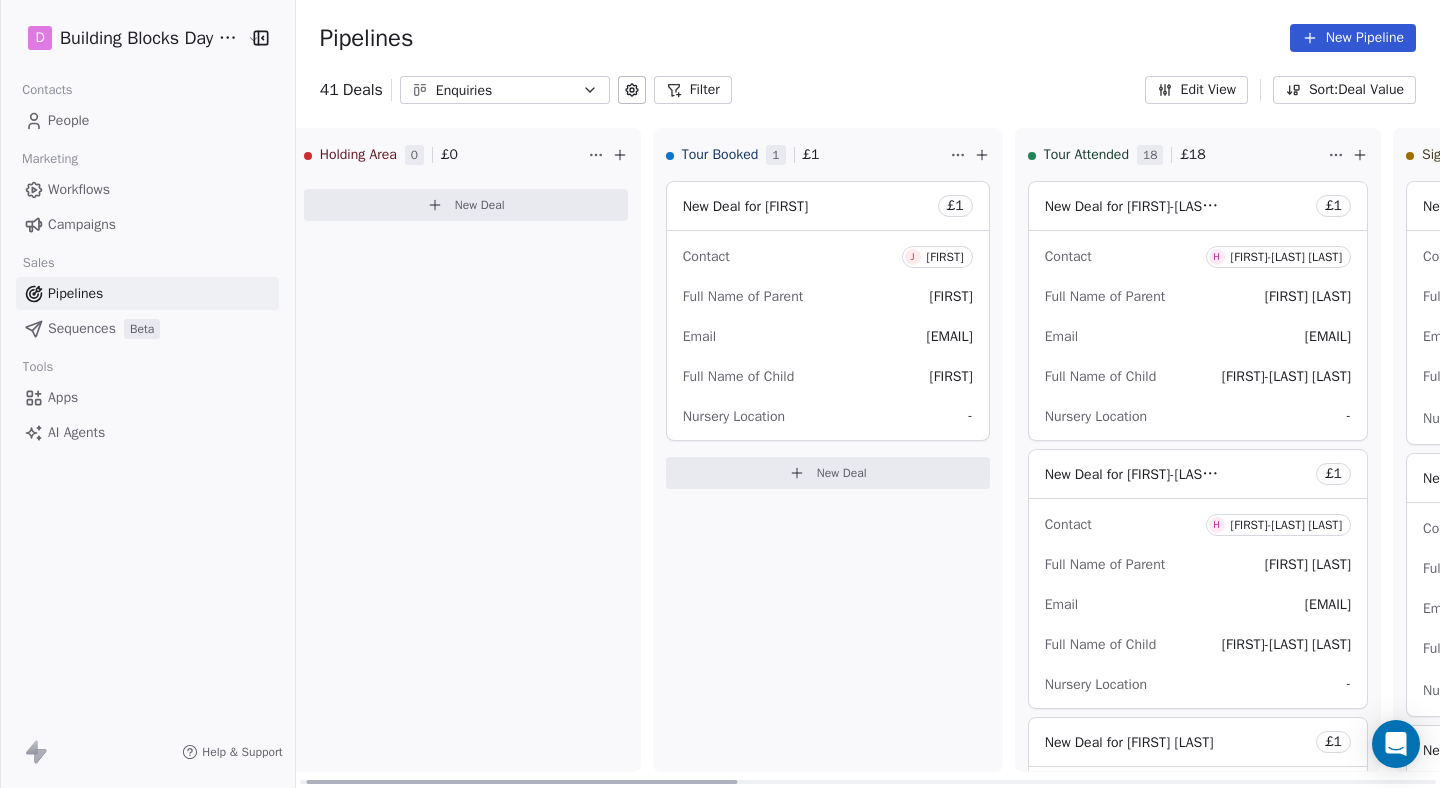 scroll, scrollTop: 0, scrollLeft: 0, axis: both 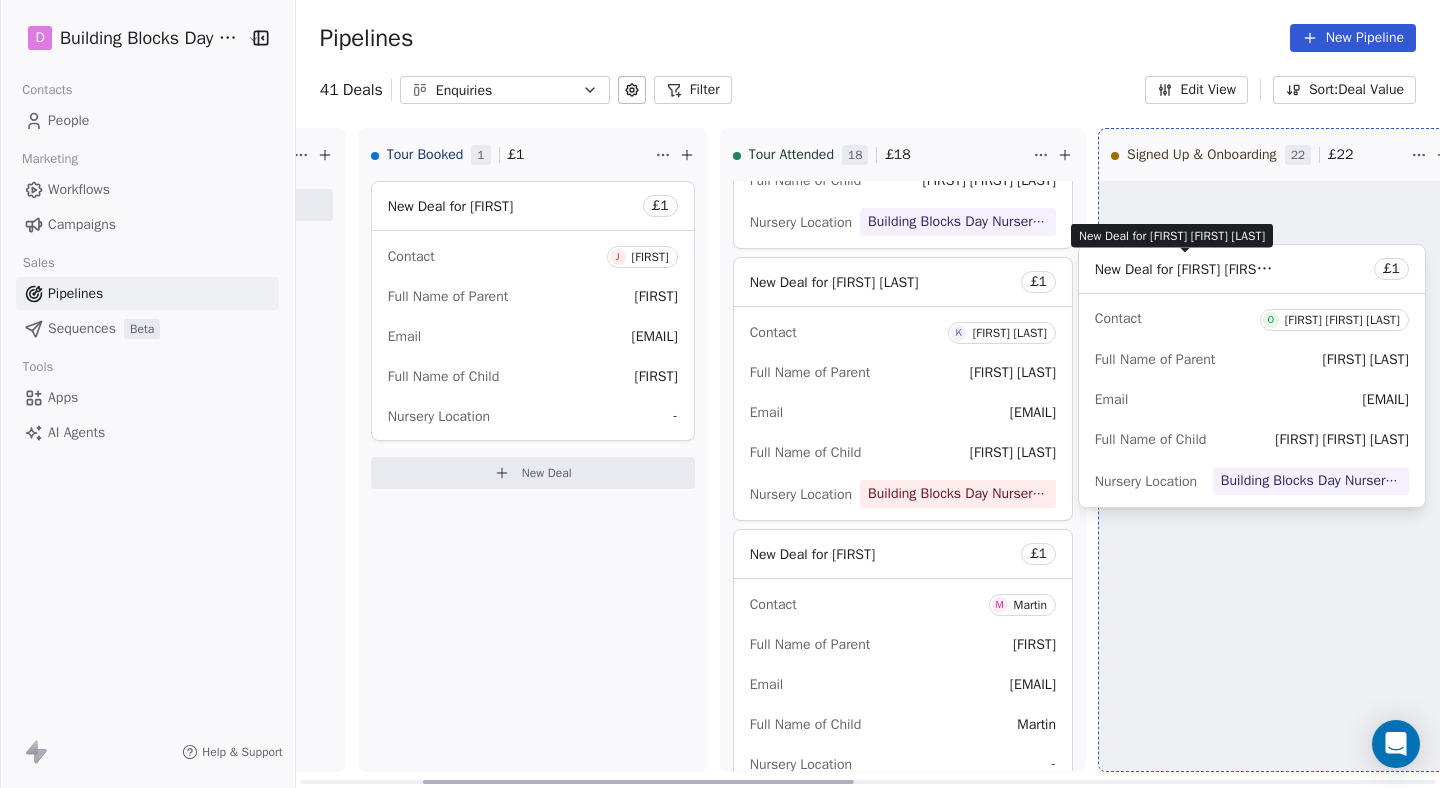 drag, startPoint x: 841, startPoint y: 291, endPoint x: 1180, endPoint y: 271, distance: 339.58945 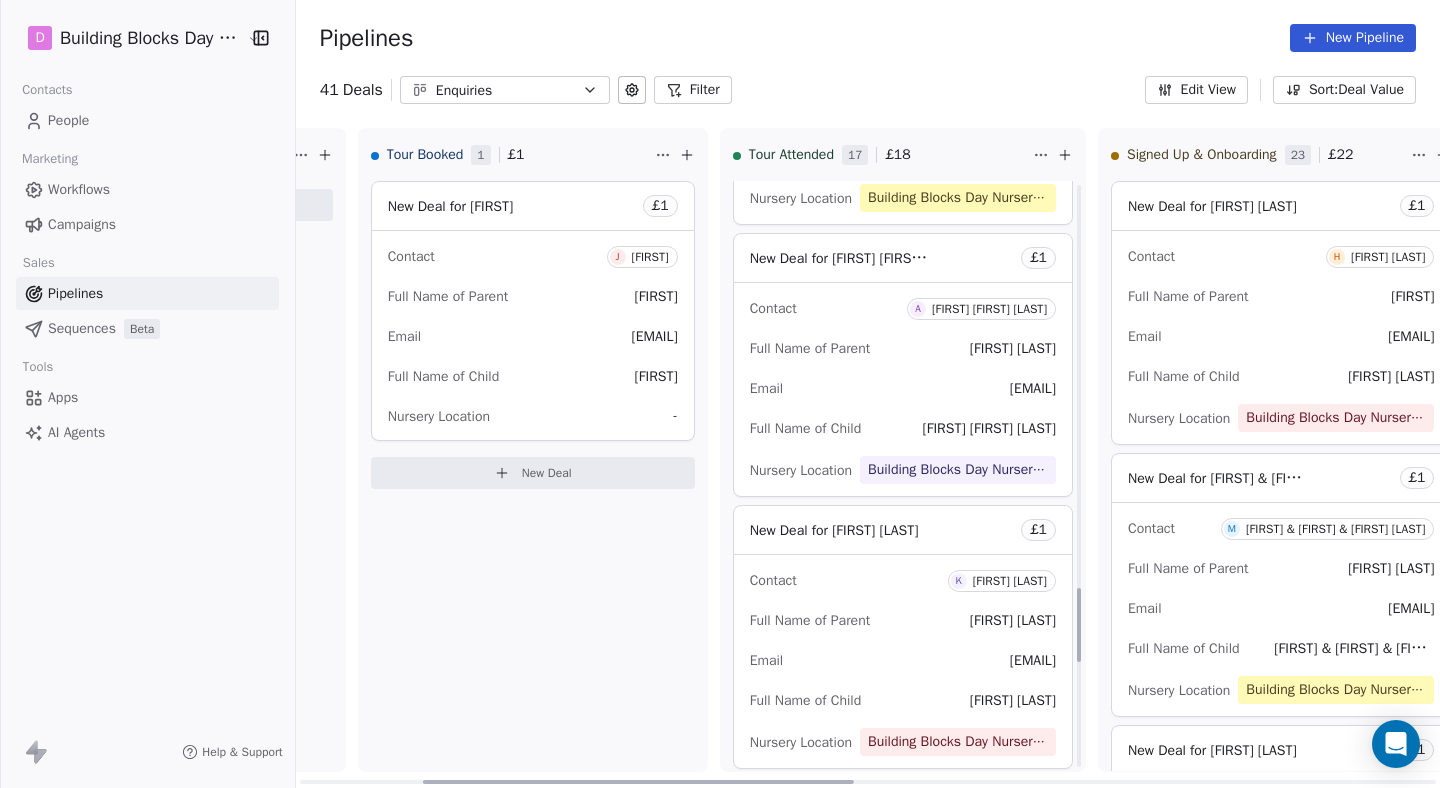 scroll, scrollTop: 3195, scrollLeft: 0, axis: vertical 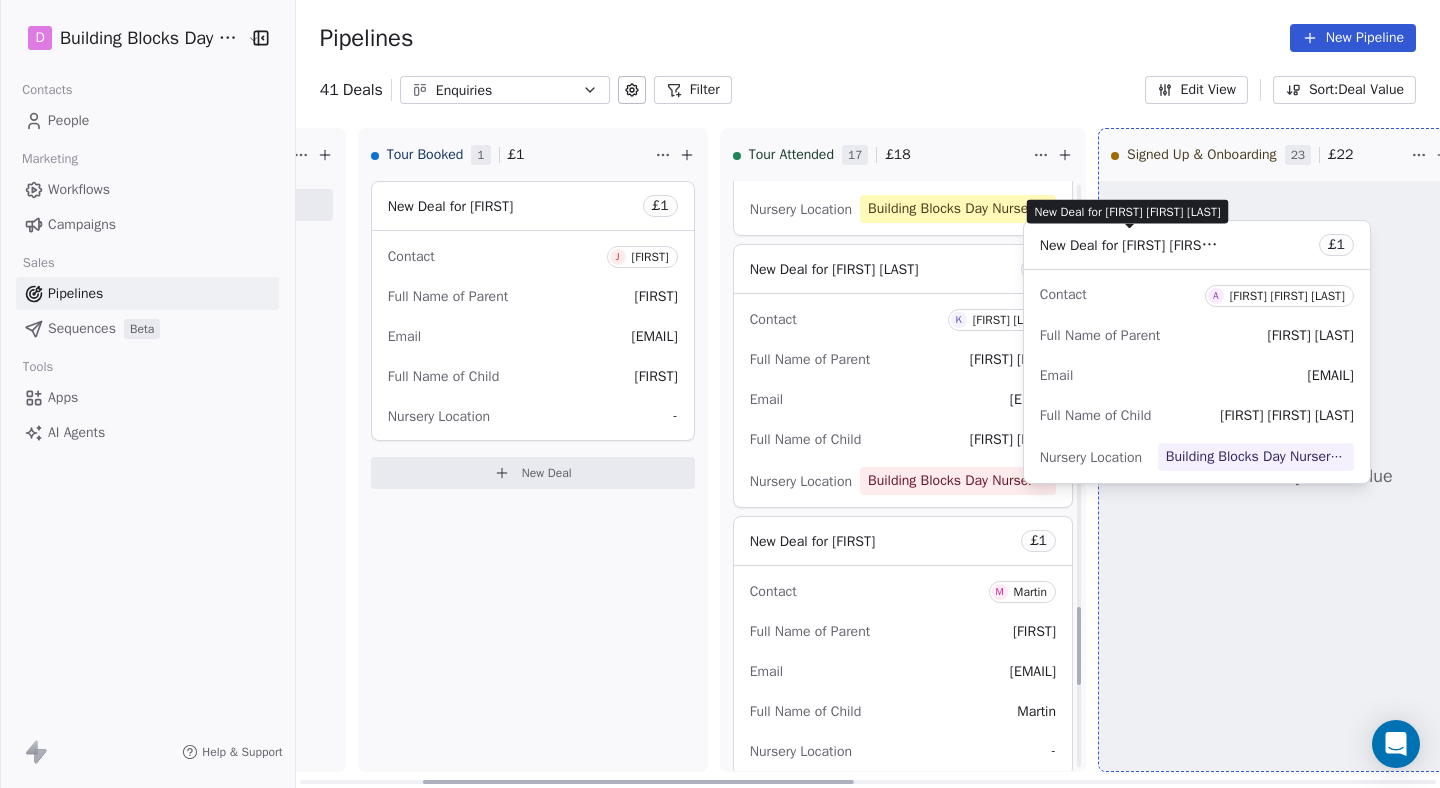 drag, startPoint x: 890, startPoint y: 264, endPoint x: 1178, endPoint y: 241, distance: 288.91693 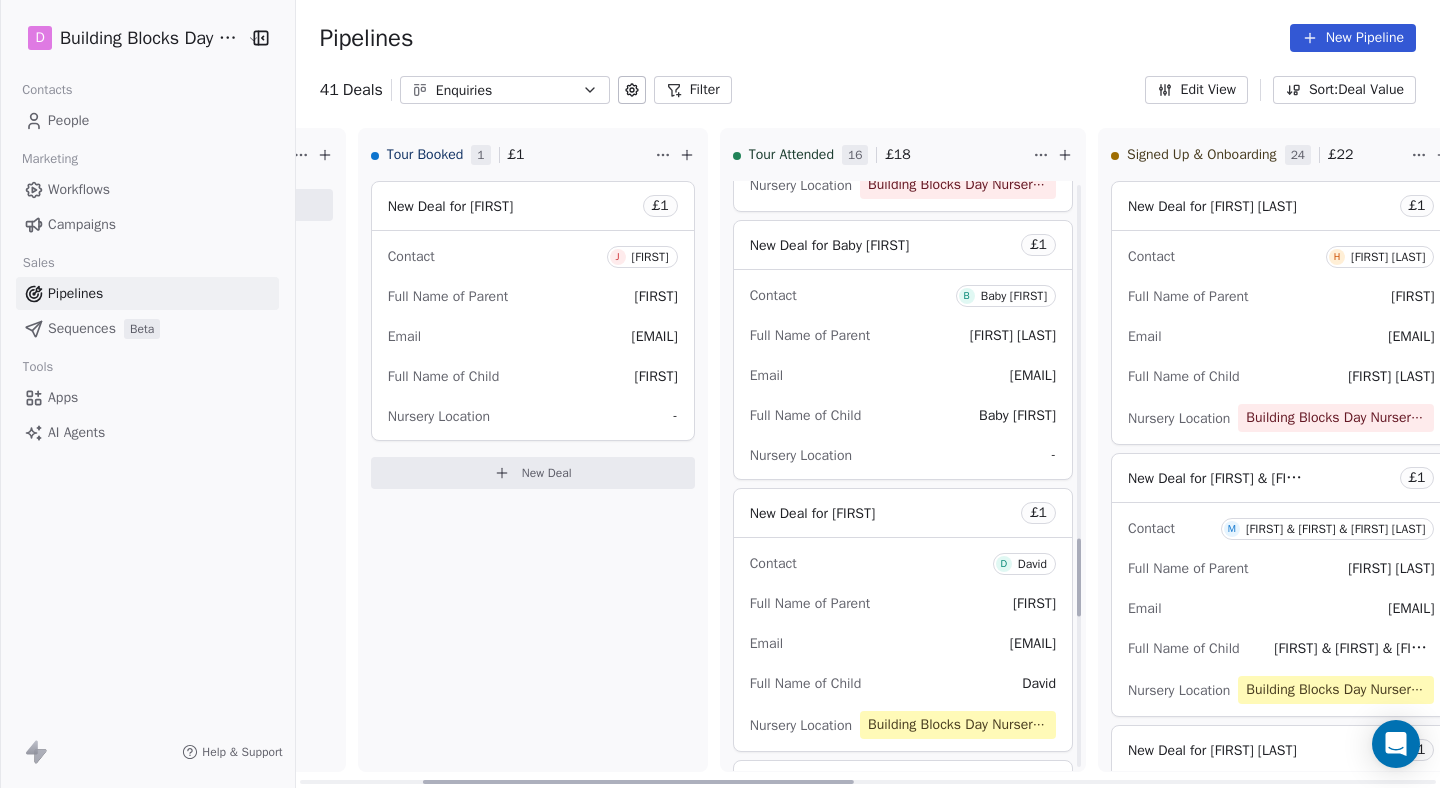 scroll, scrollTop: 2667, scrollLeft: 0, axis: vertical 